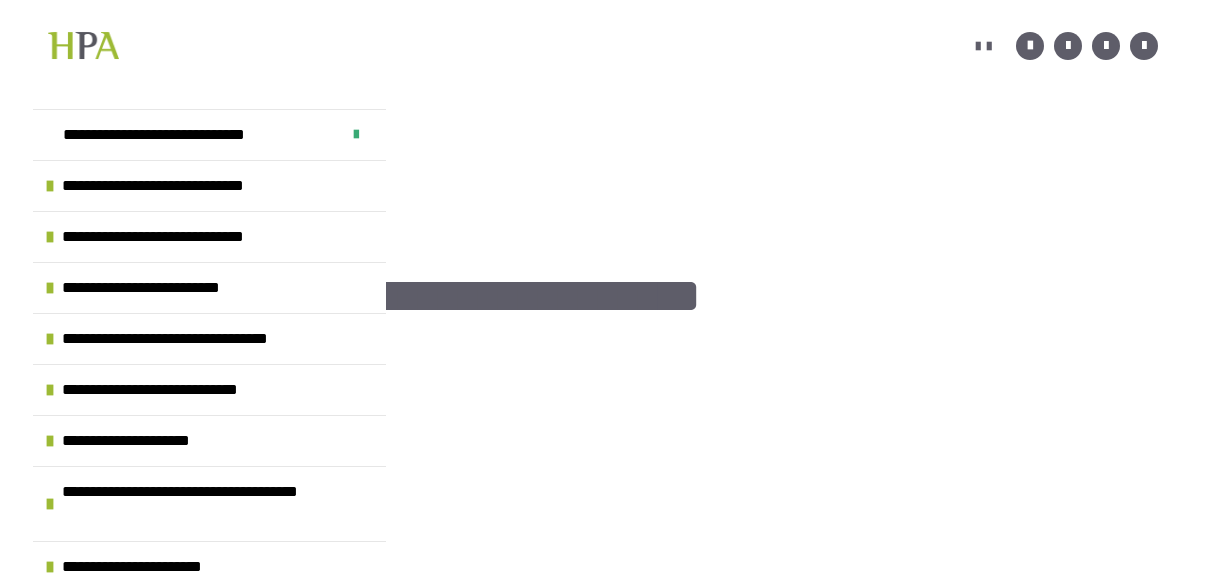 scroll, scrollTop: 431, scrollLeft: 0, axis: vertical 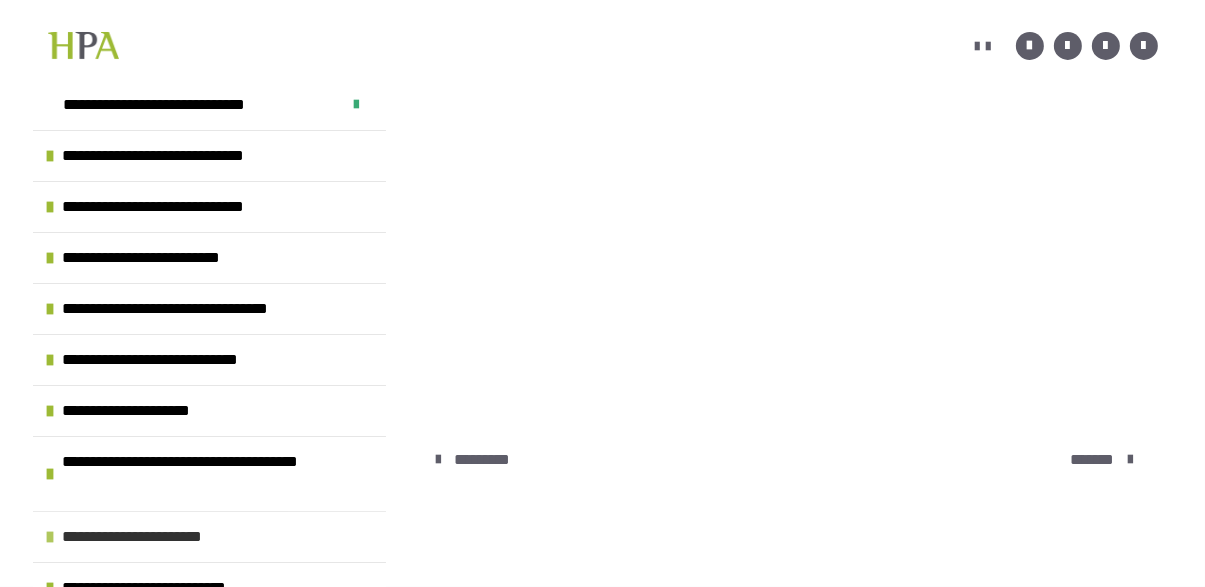 click at bounding box center (50, 537) 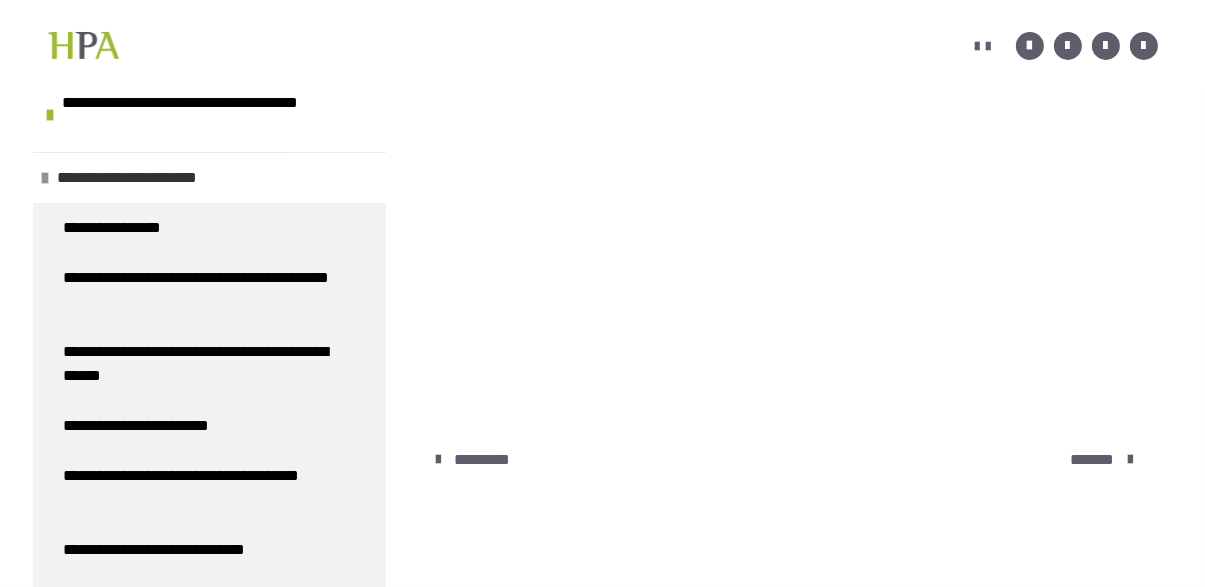 scroll, scrollTop: 386, scrollLeft: 0, axis: vertical 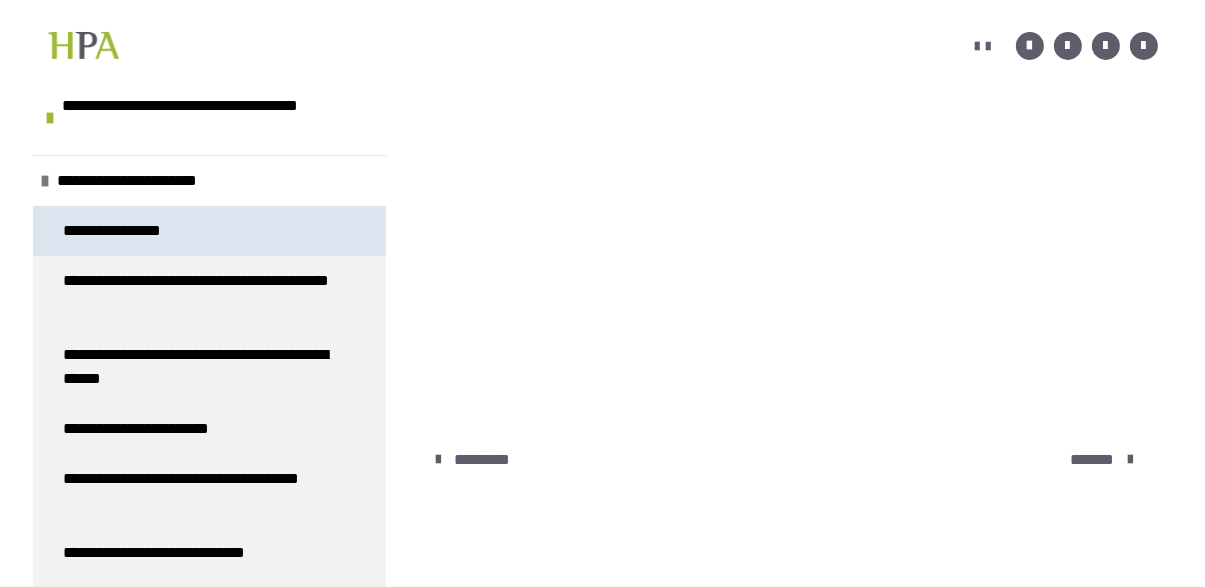 click on "**********" at bounding box center [134, 231] 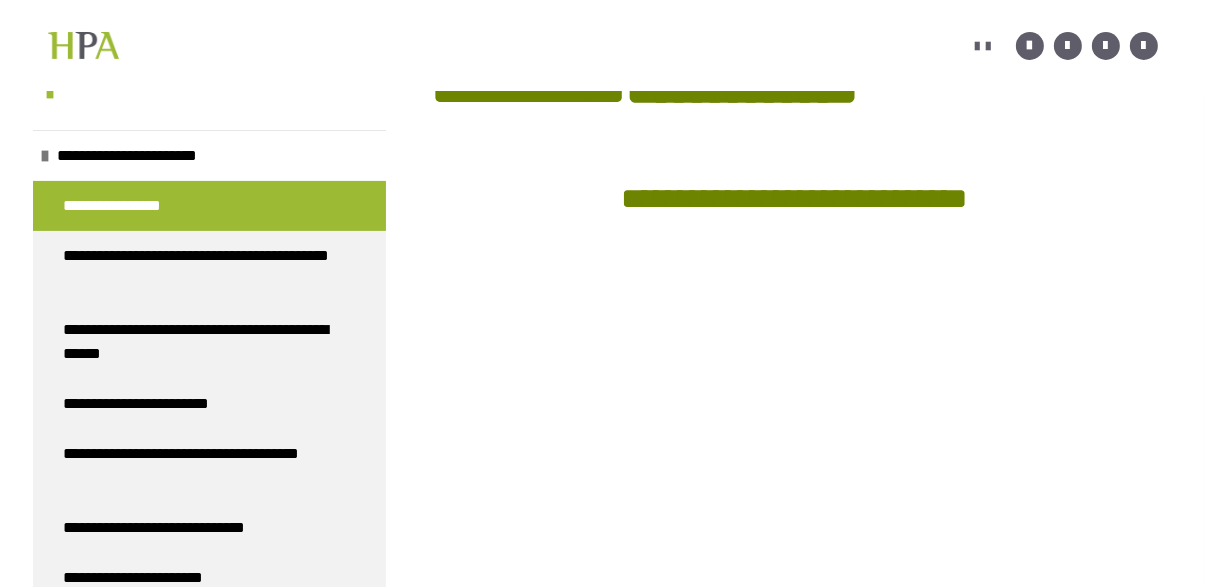 scroll, scrollTop: 413, scrollLeft: 0, axis: vertical 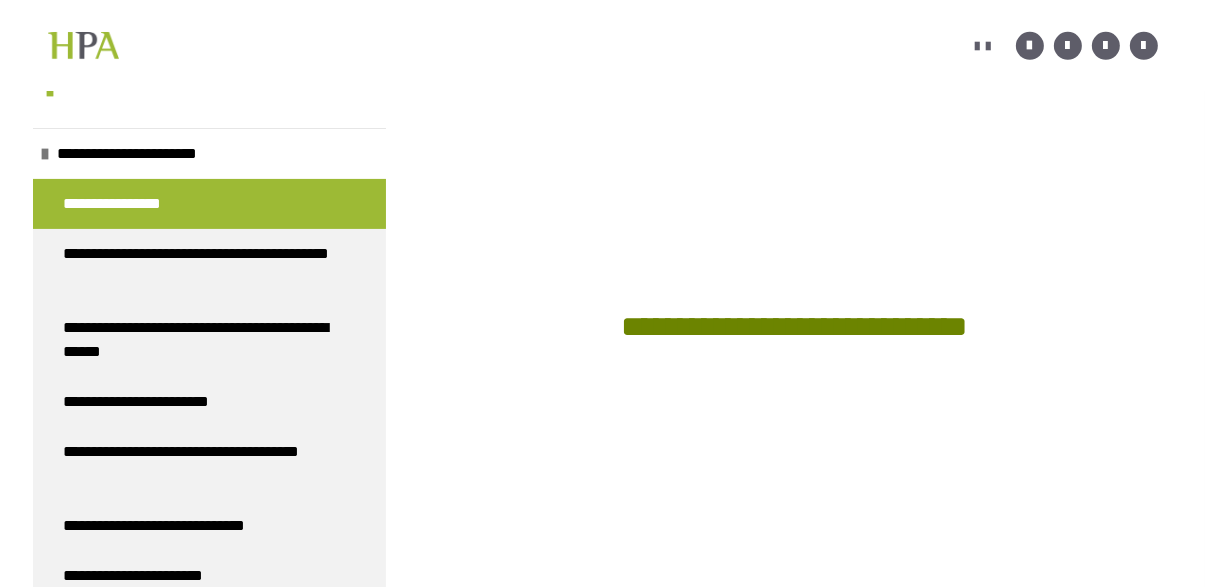 click on "**********" at bounding box center [794, 326] 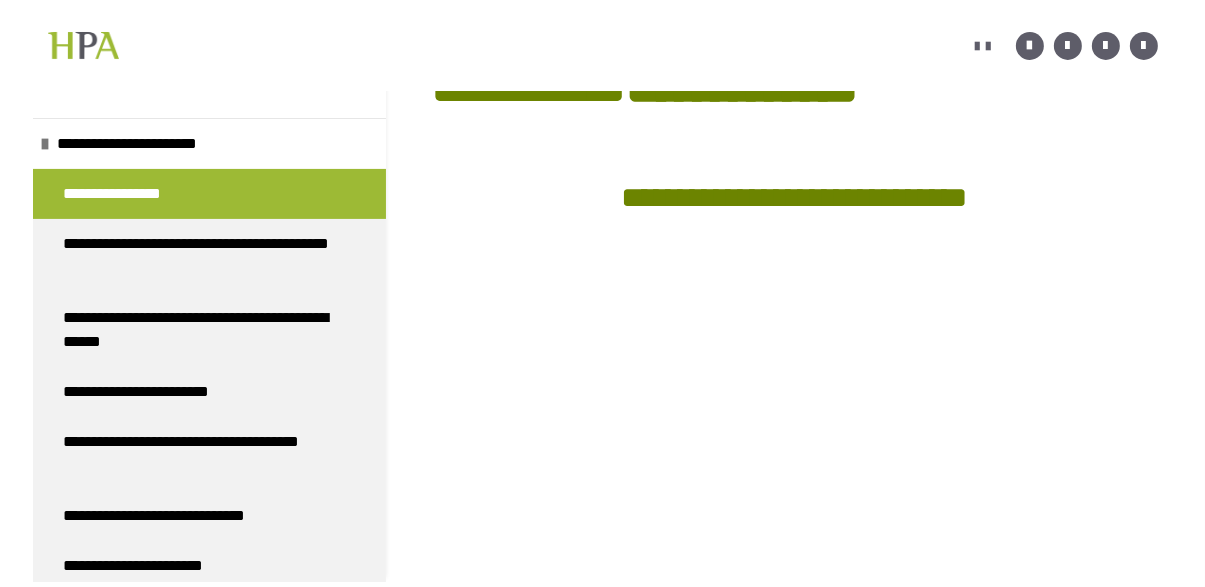 scroll, scrollTop: 0, scrollLeft: 0, axis: both 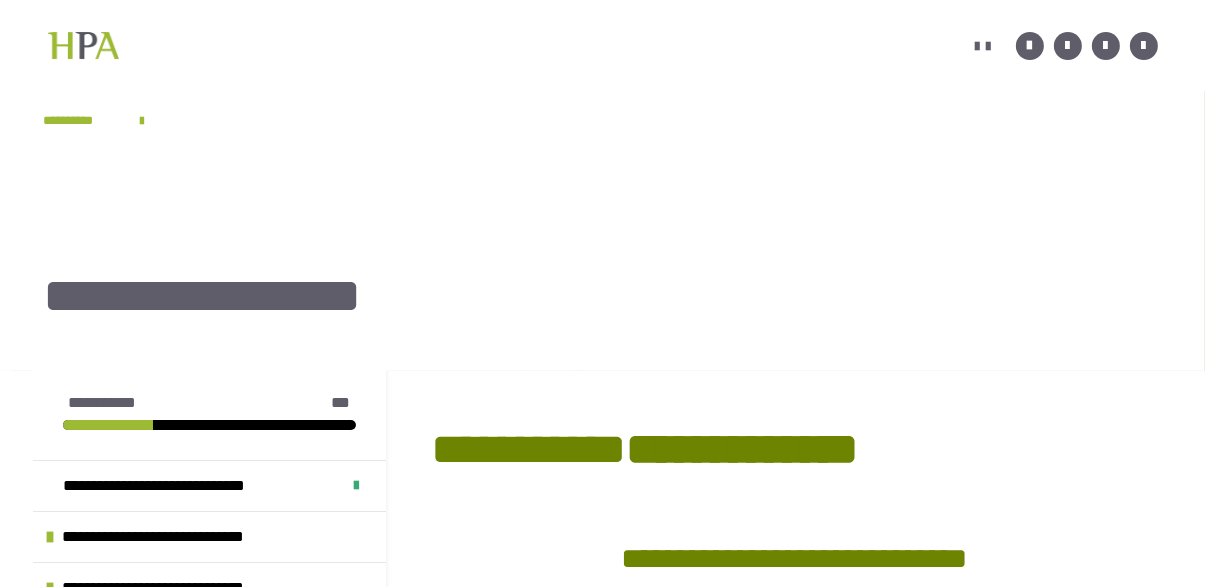 click on "**********" at bounding box center [743, 449] 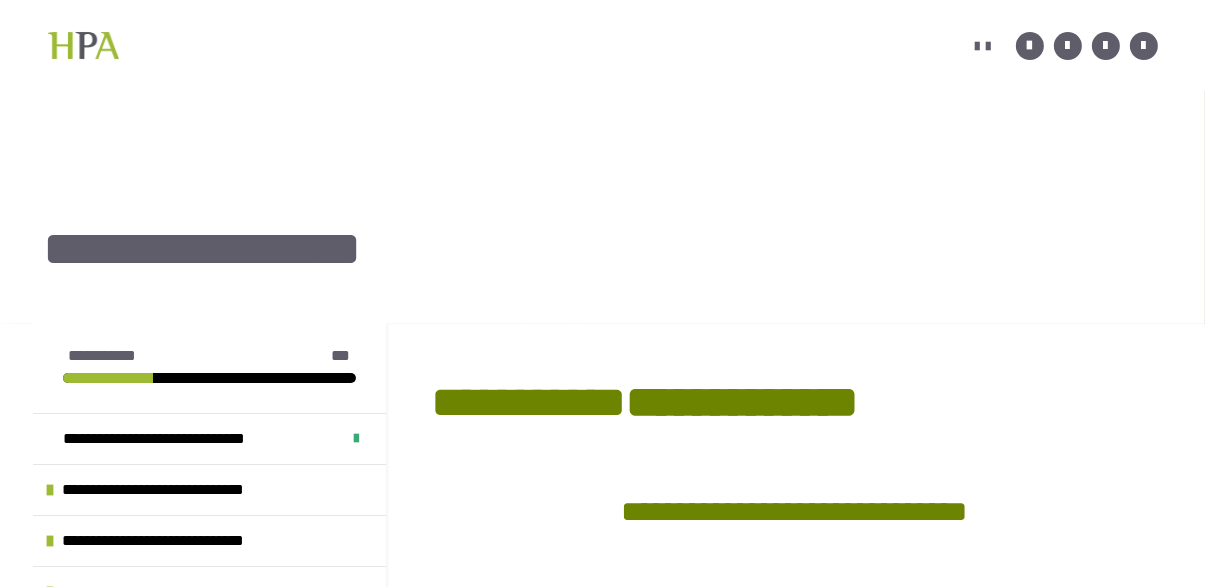 scroll, scrollTop: 52, scrollLeft: 0, axis: vertical 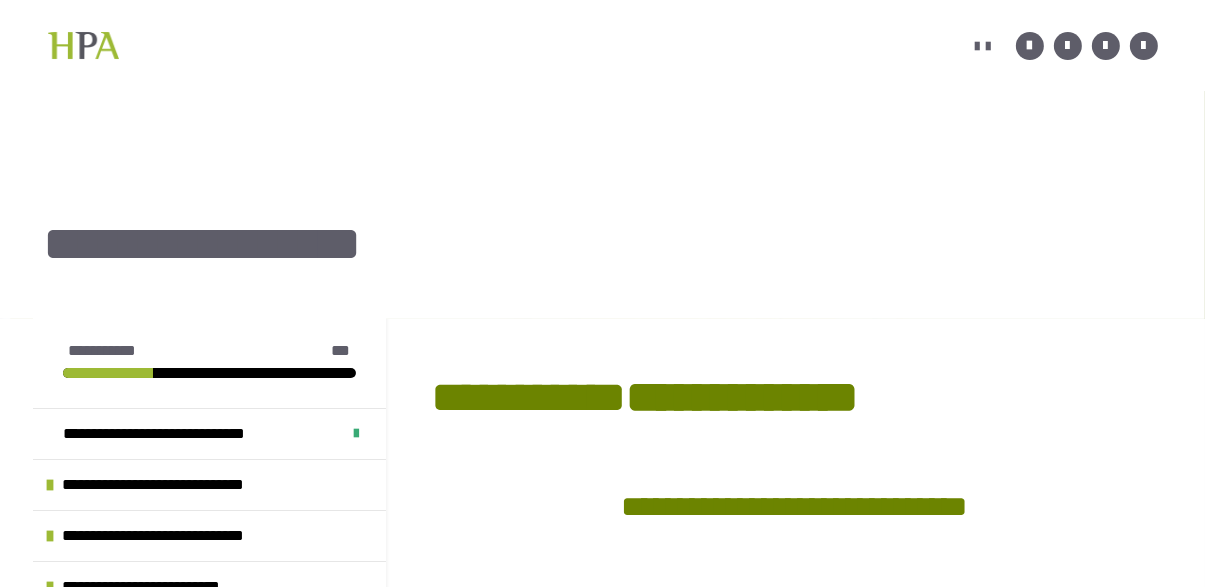 click on "**********" at bounding box center [794, 506] 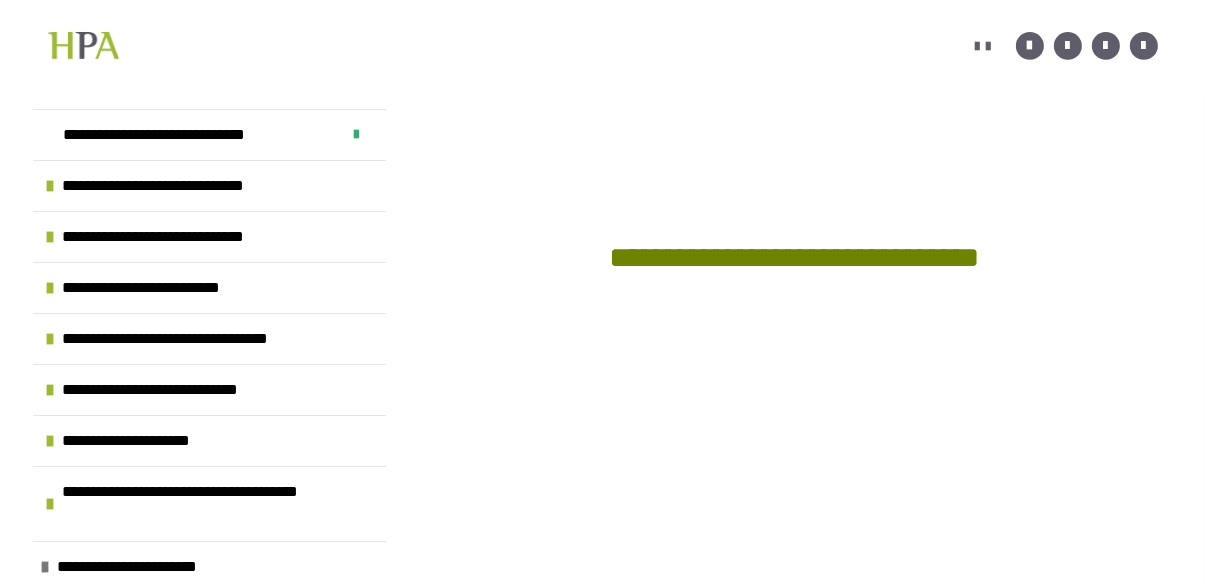 scroll, scrollTop: 799, scrollLeft: 0, axis: vertical 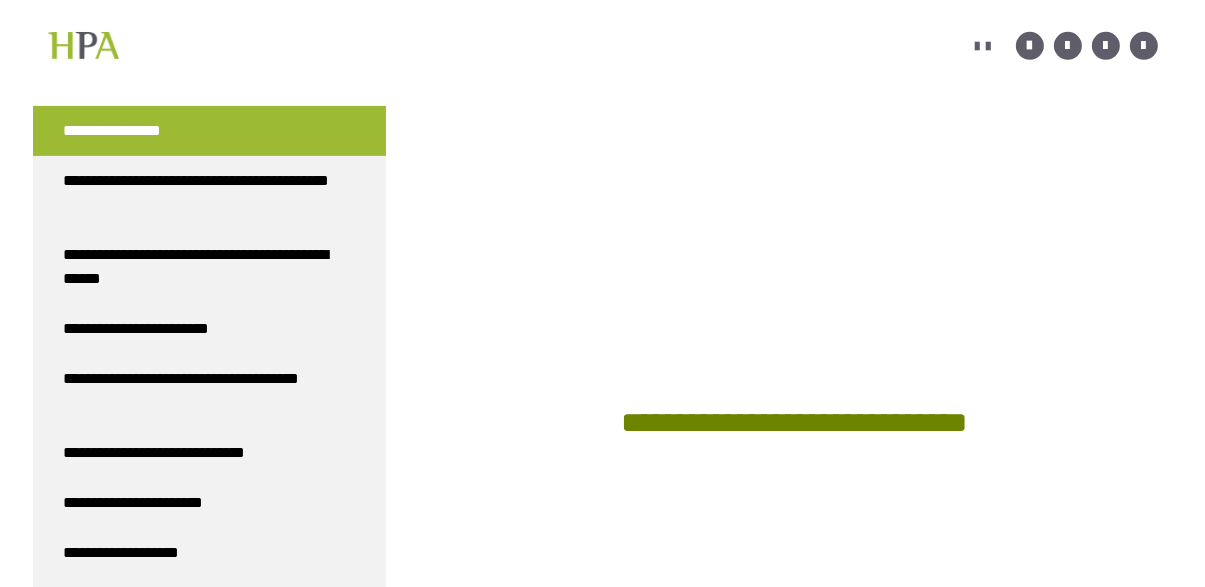click on "**********" at bounding box center (794, 422) 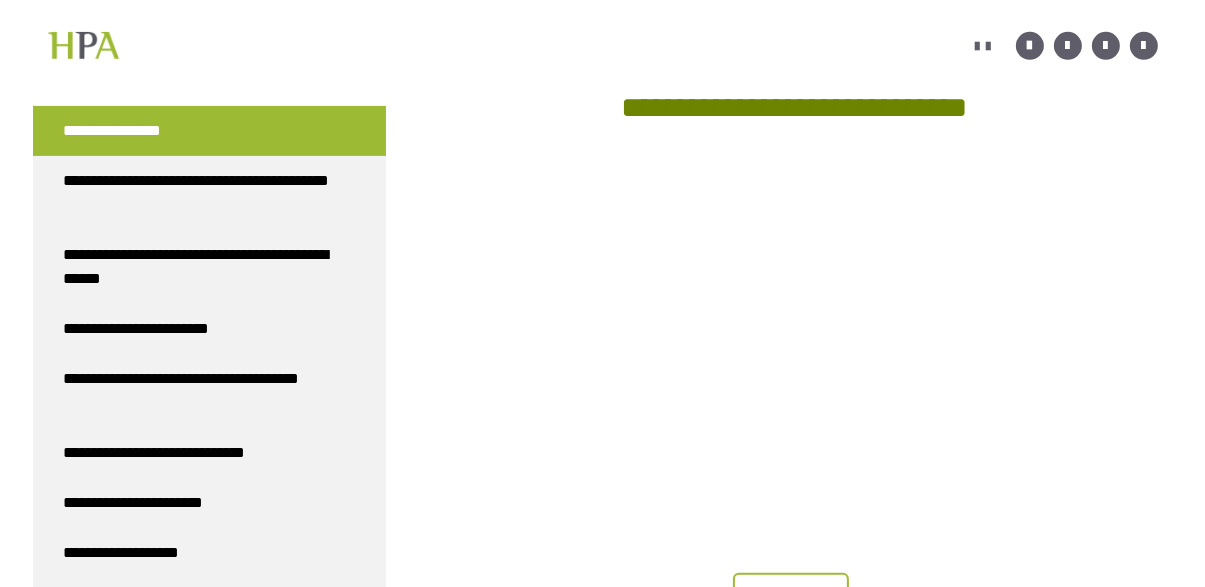 scroll, scrollTop: 1449, scrollLeft: 0, axis: vertical 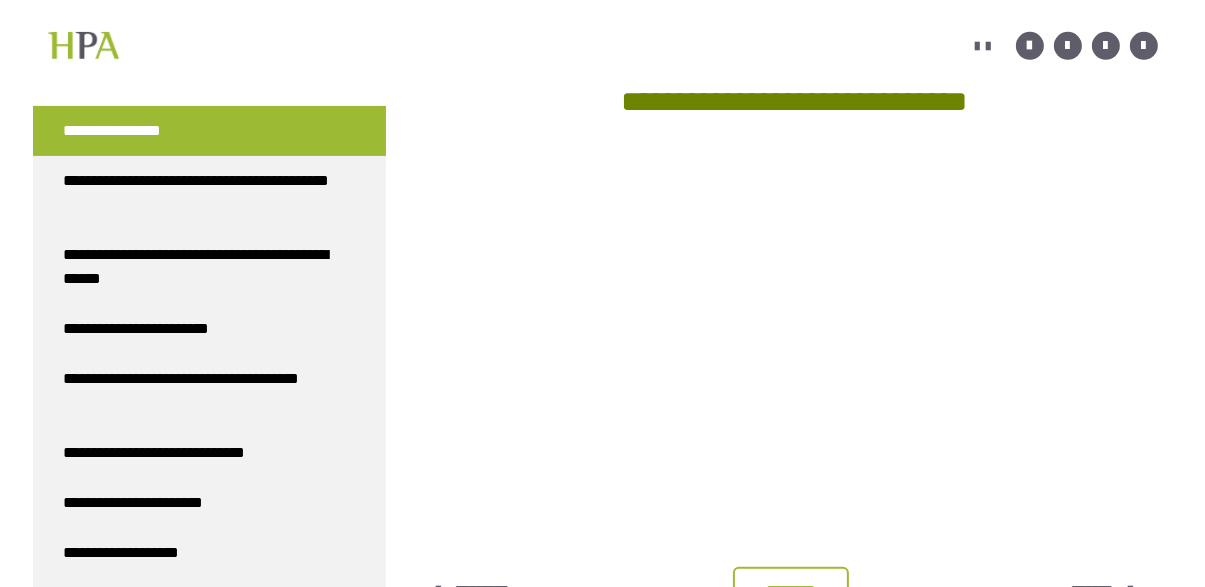 click on "********" at bounding box center [791, 591] 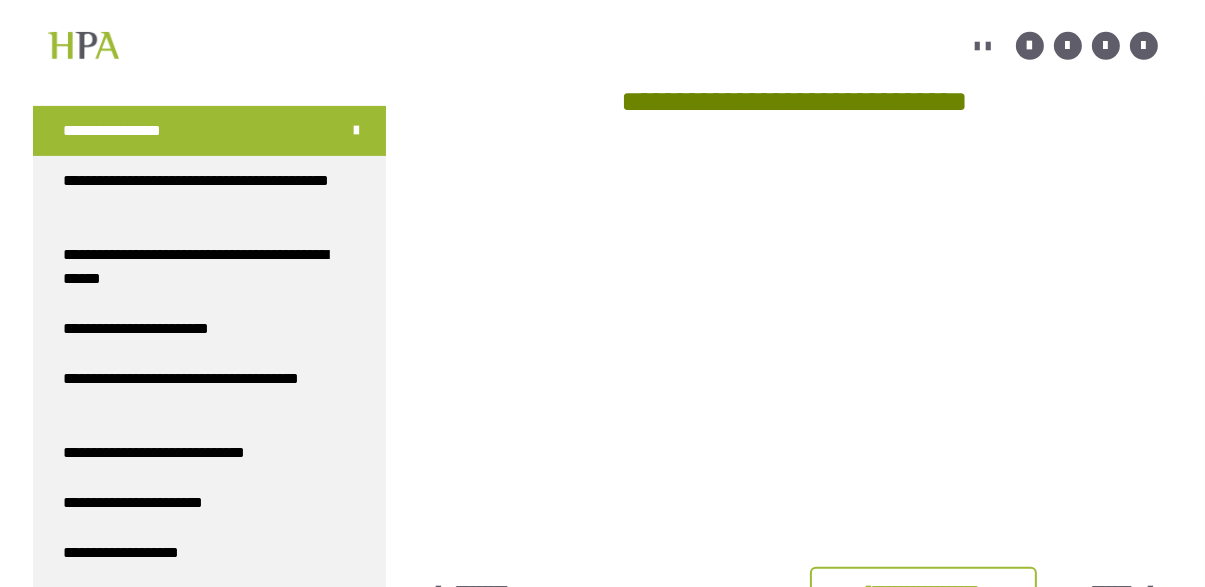 click on "*******" at bounding box center (1113, 591) 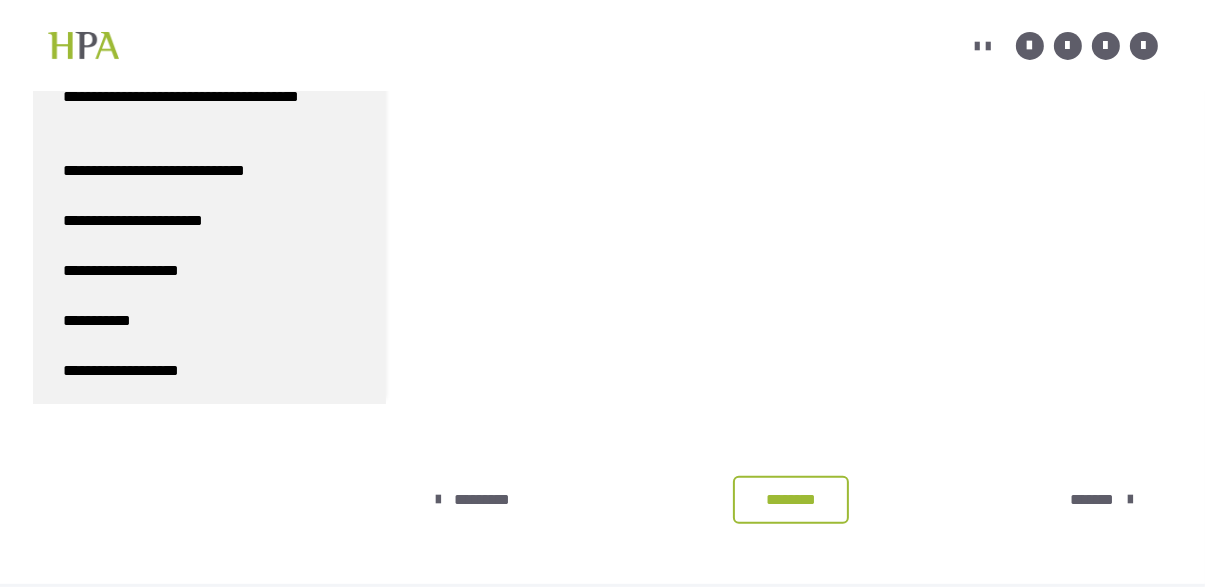 scroll, scrollTop: 241, scrollLeft: 0, axis: vertical 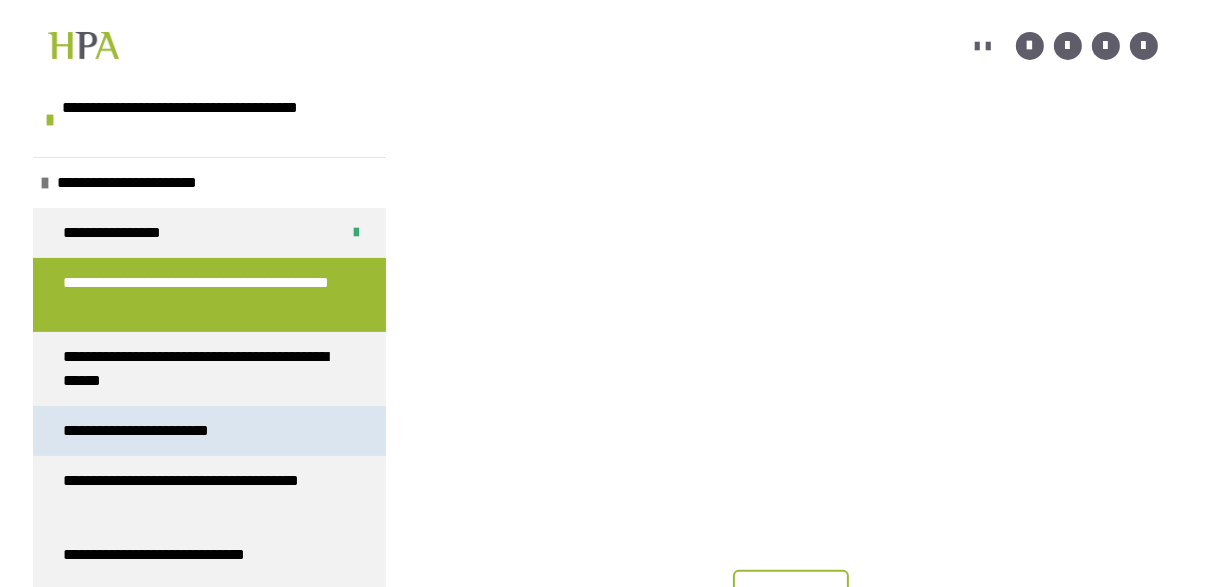 click on "**********" at bounding box center (148, 431) 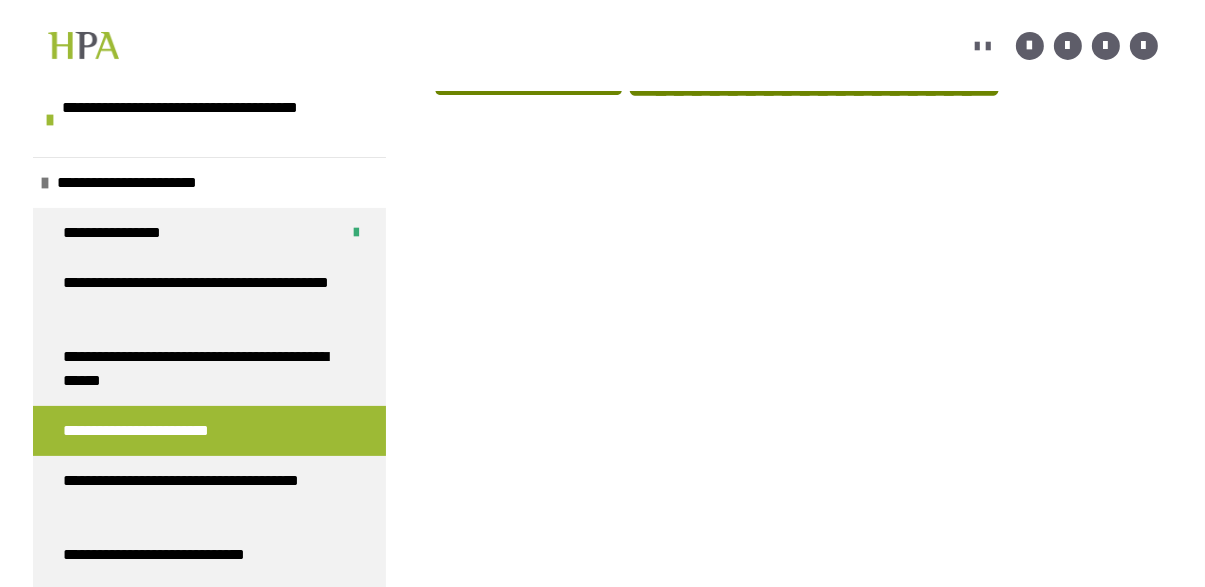scroll, scrollTop: 347, scrollLeft: 0, axis: vertical 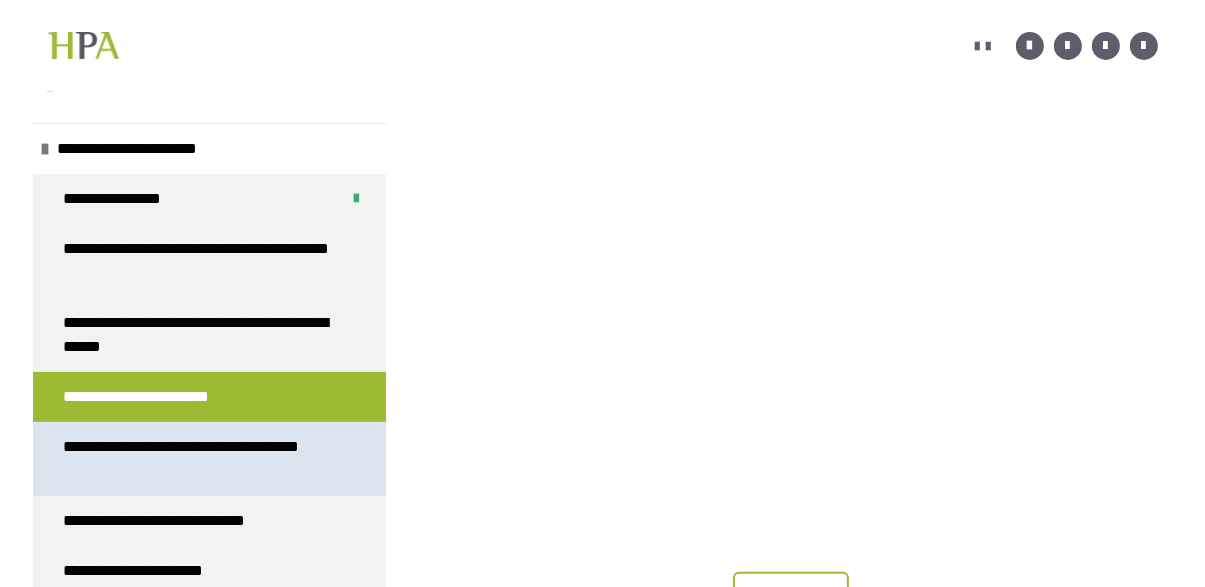click on "**********" at bounding box center [201, 459] 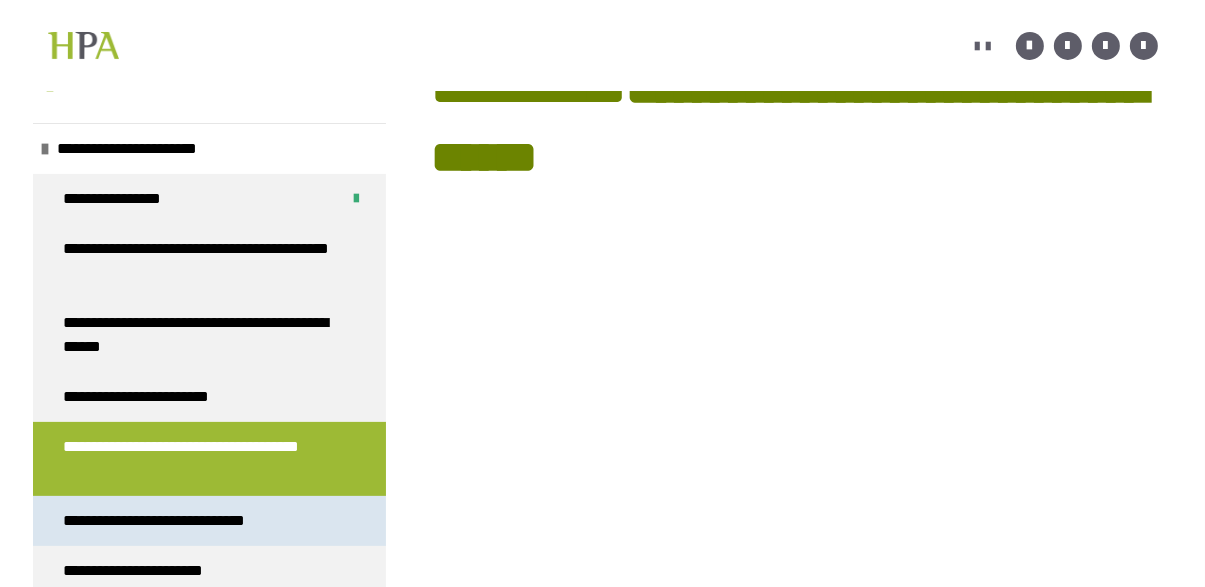 click on "**********" at bounding box center (181, 521) 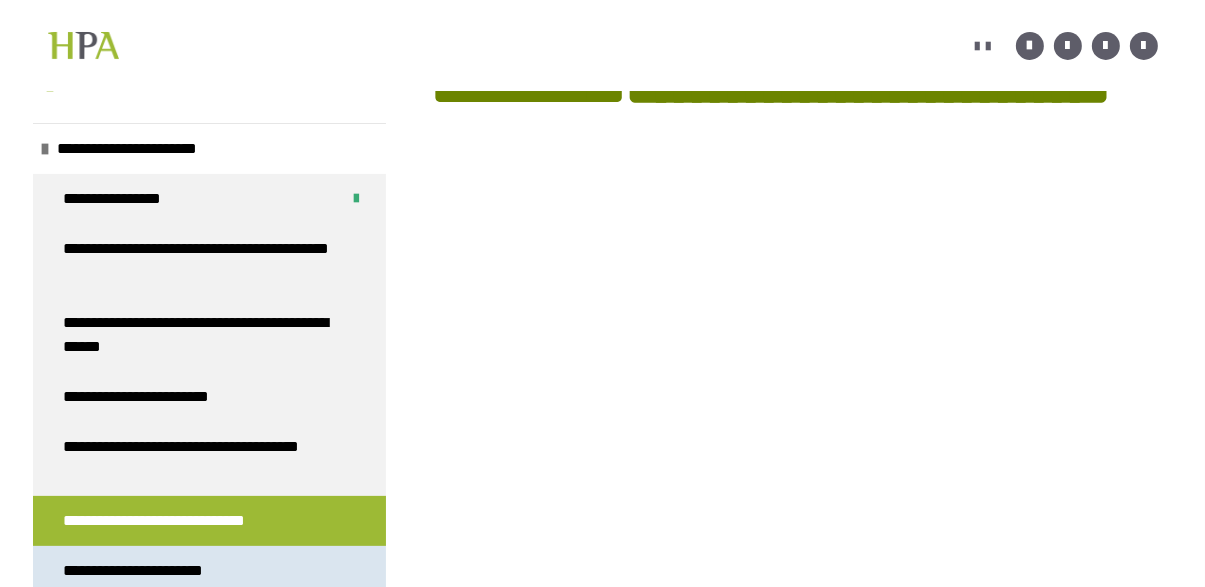 click on "**********" at bounding box center [155, 571] 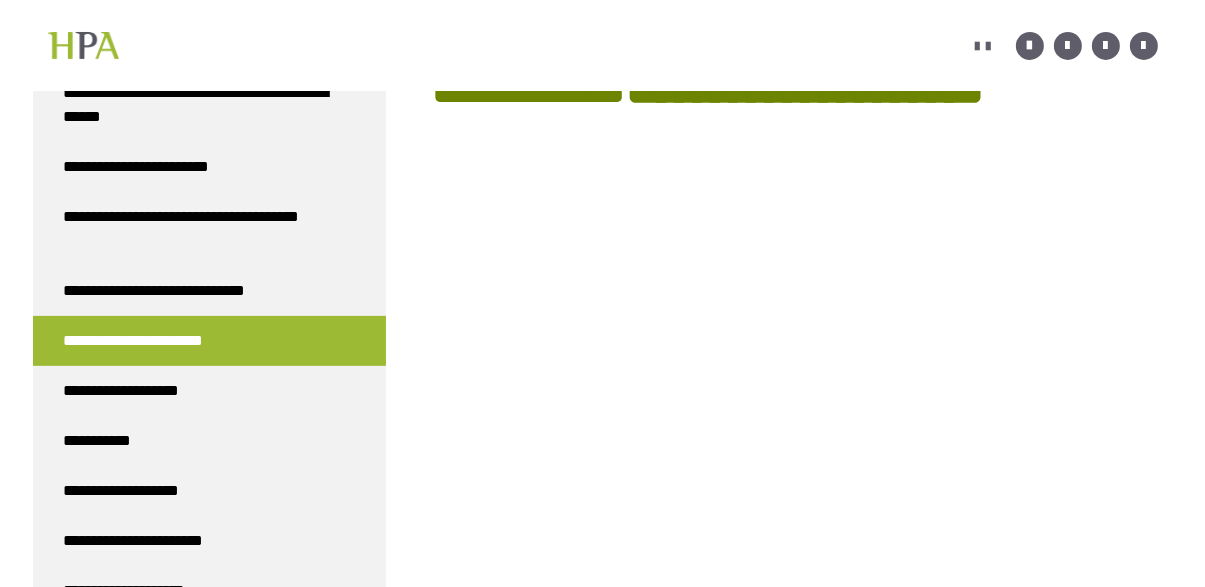 scroll, scrollTop: 649, scrollLeft: 0, axis: vertical 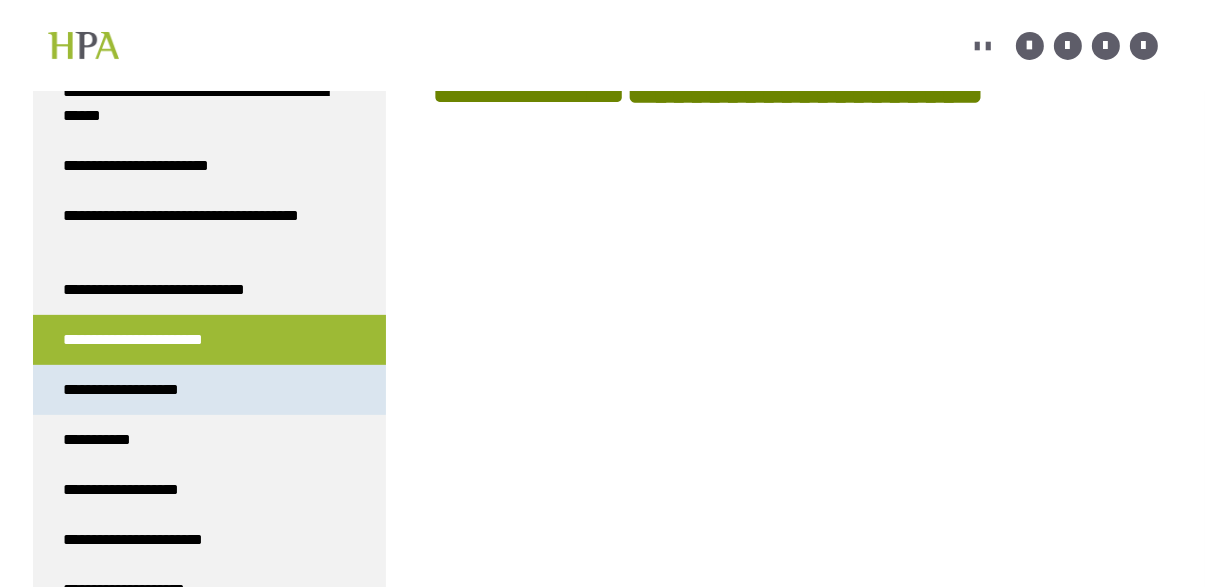 click on "**********" at bounding box center (139, 390) 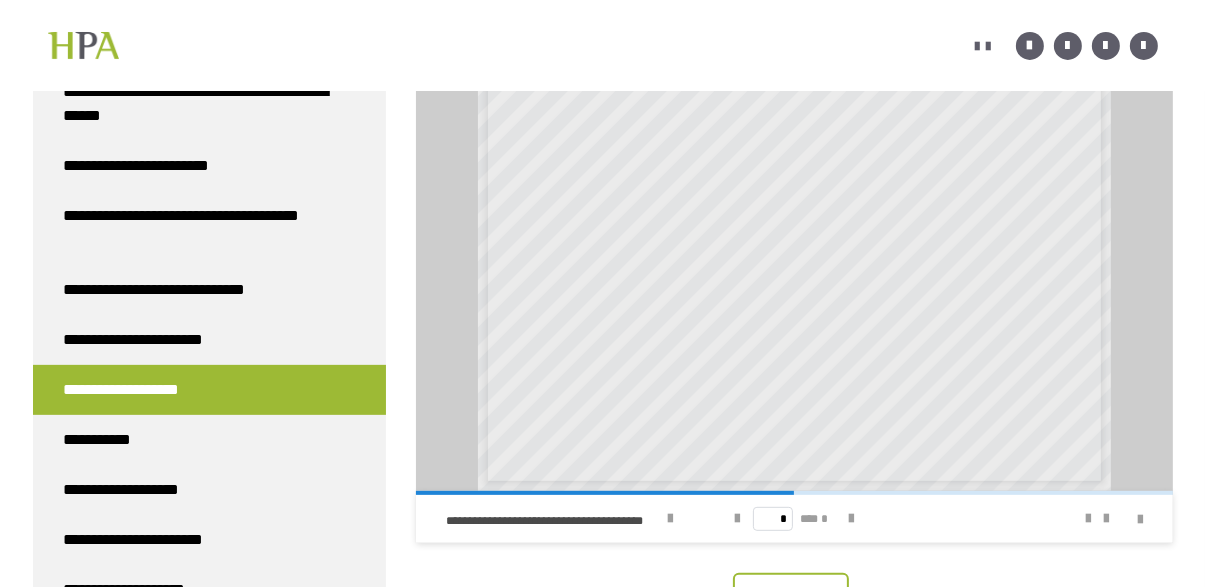 scroll, scrollTop: 680, scrollLeft: 0, axis: vertical 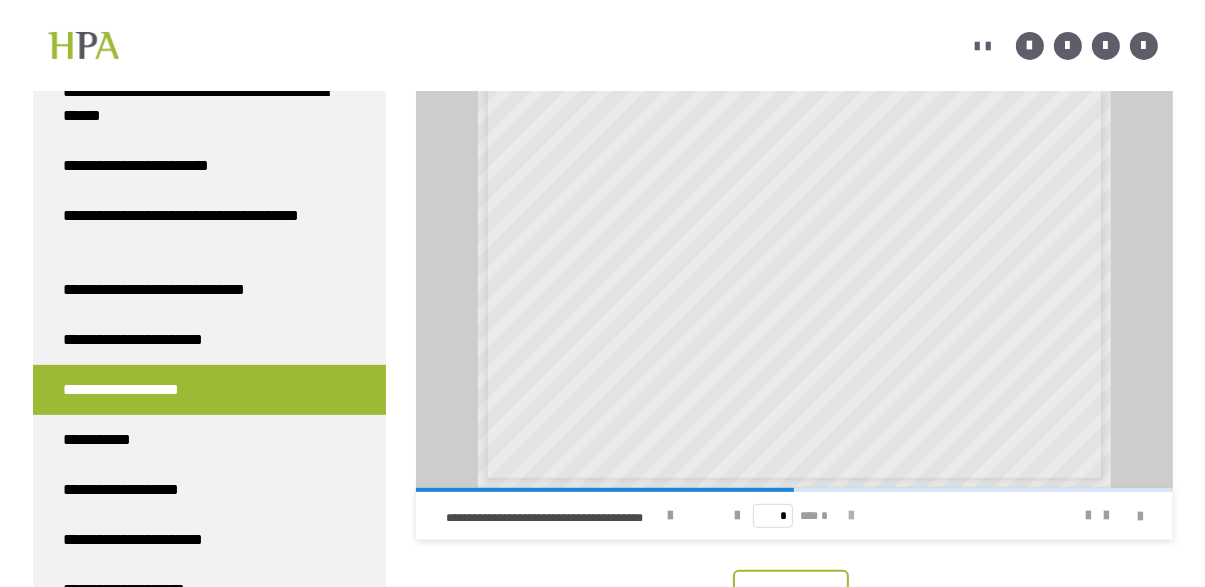 click at bounding box center (851, 516) 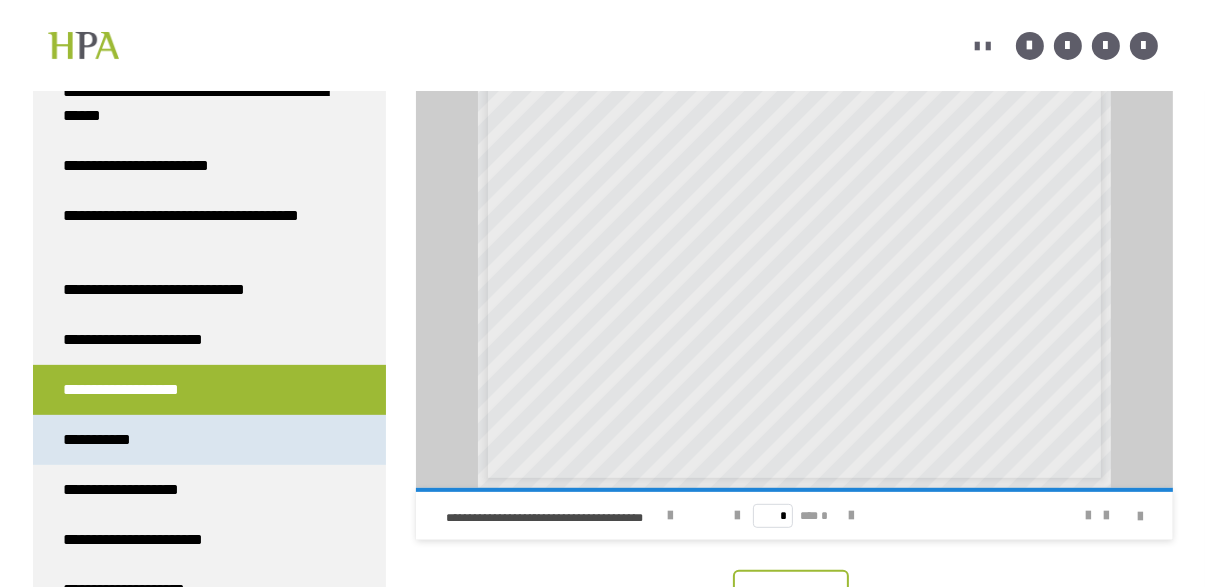 click on "**********" at bounding box center (105, 440) 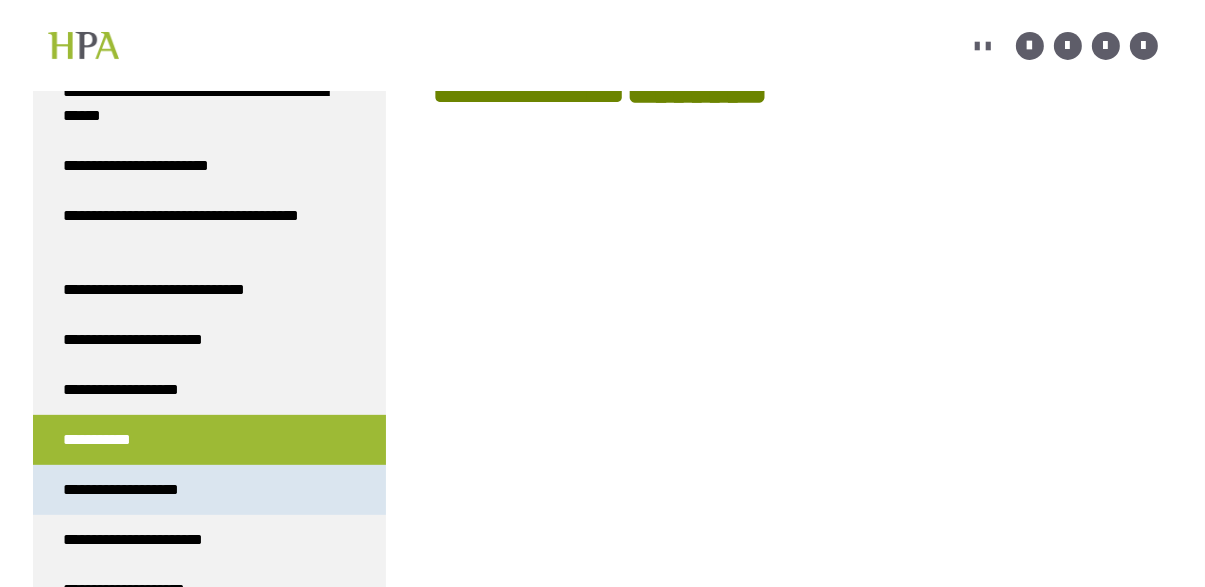 click on "**********" at bounding box center (138, 490) 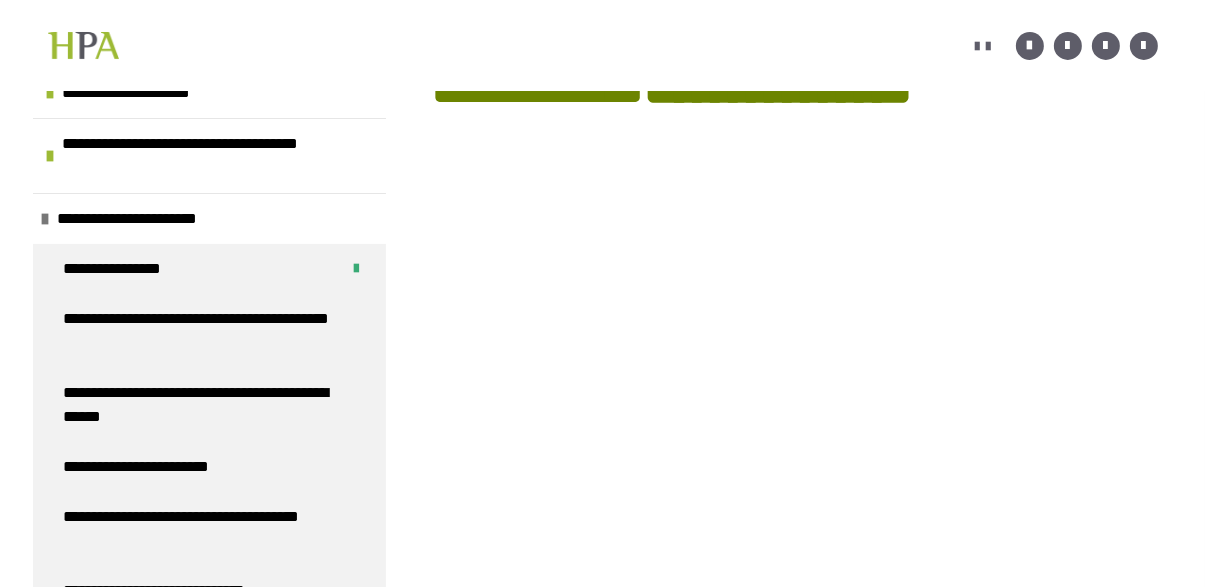 scroll, scrollTop: 347, scrollLeft: 0, axis: vertical 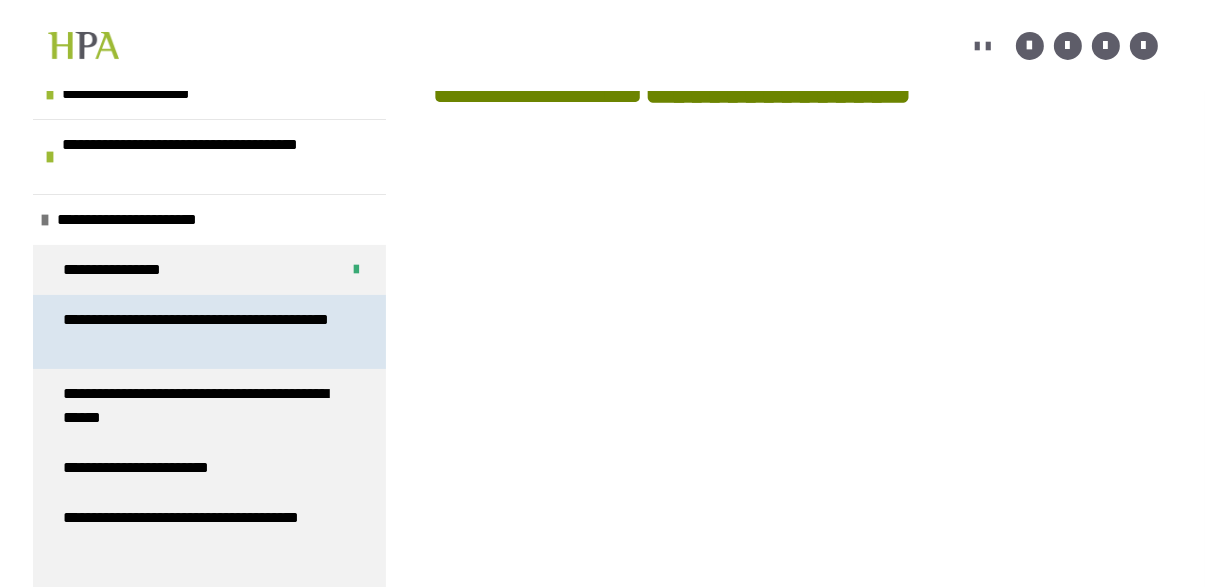 click on "**********" at bounding box center (201, 332) 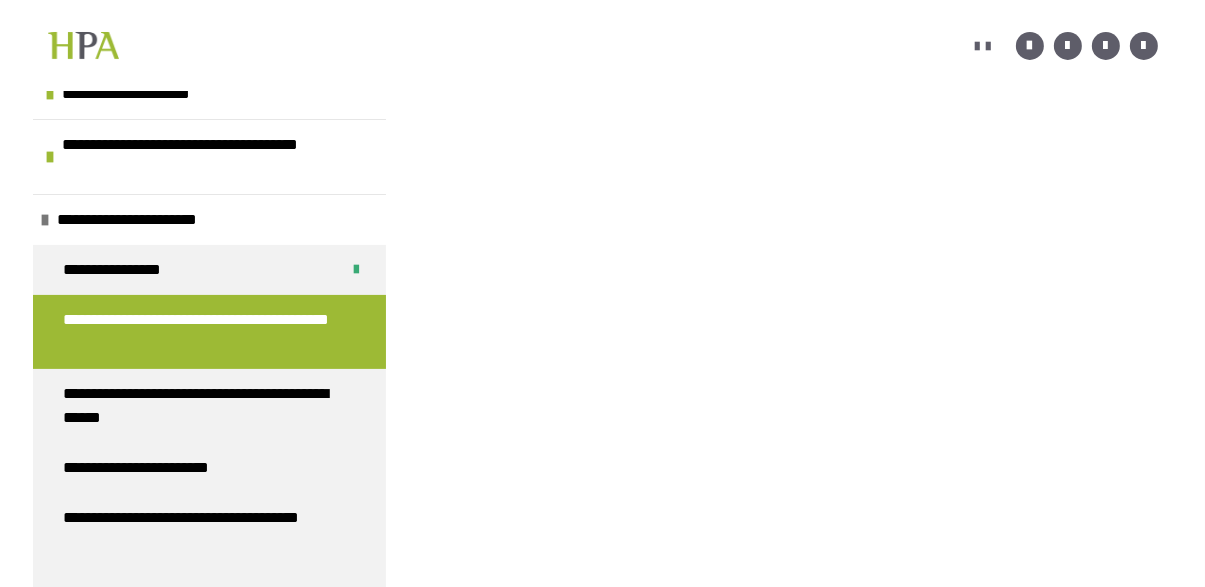 scroll, scrollTop: 490, scrollLeft: 0, axis: vertical 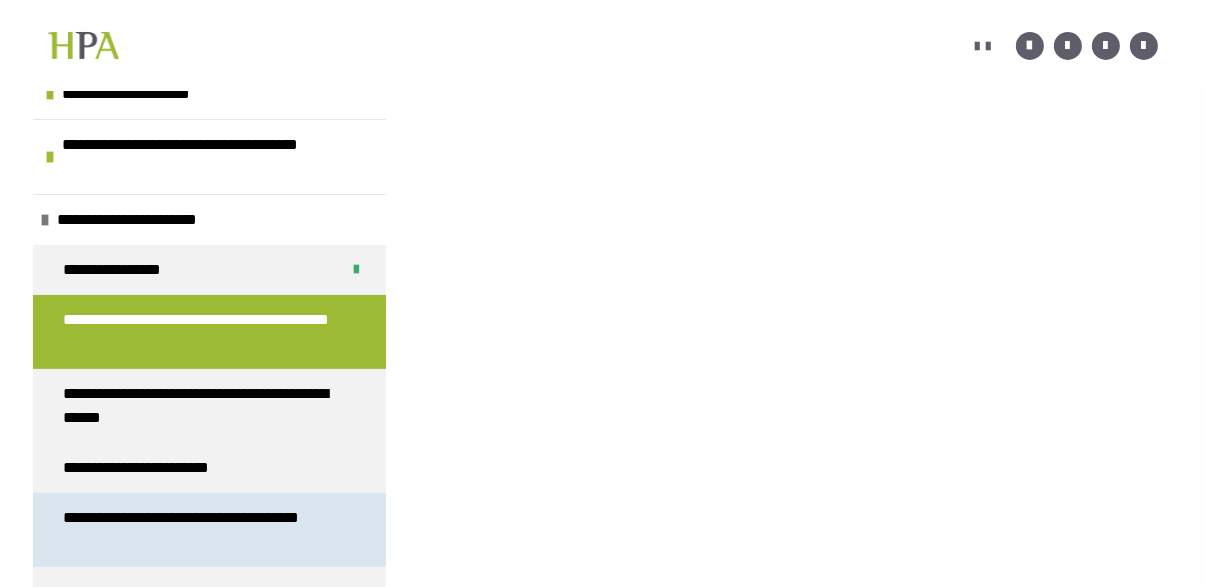 click on "**********" at bounding box center (201, 530) 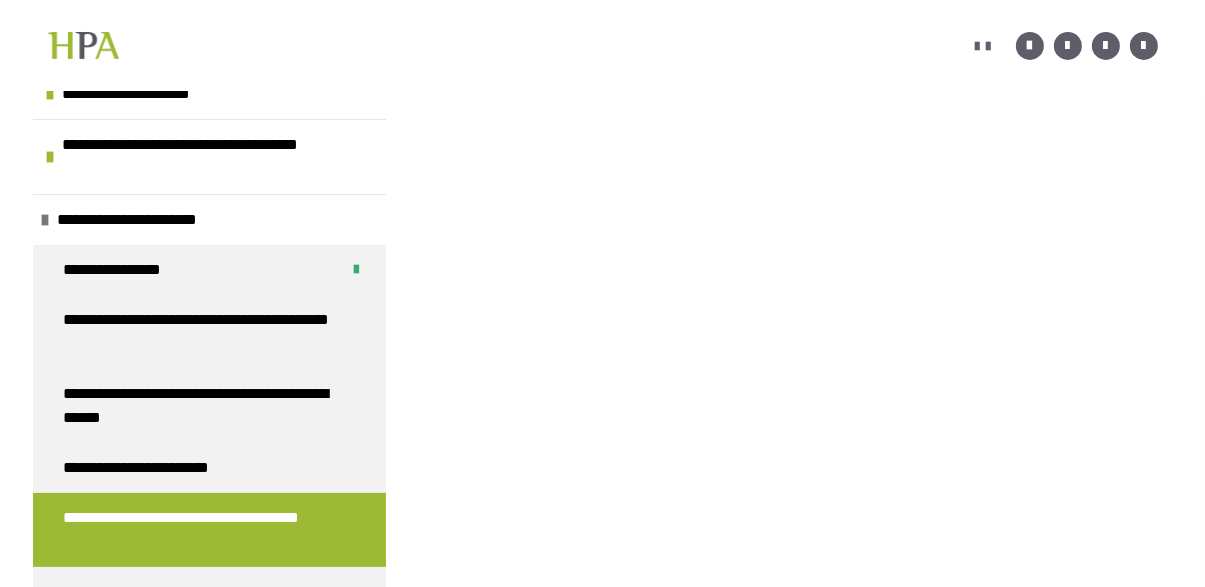 scroll, scrollTop: 539, scrollLeft: 0, axis: vertical 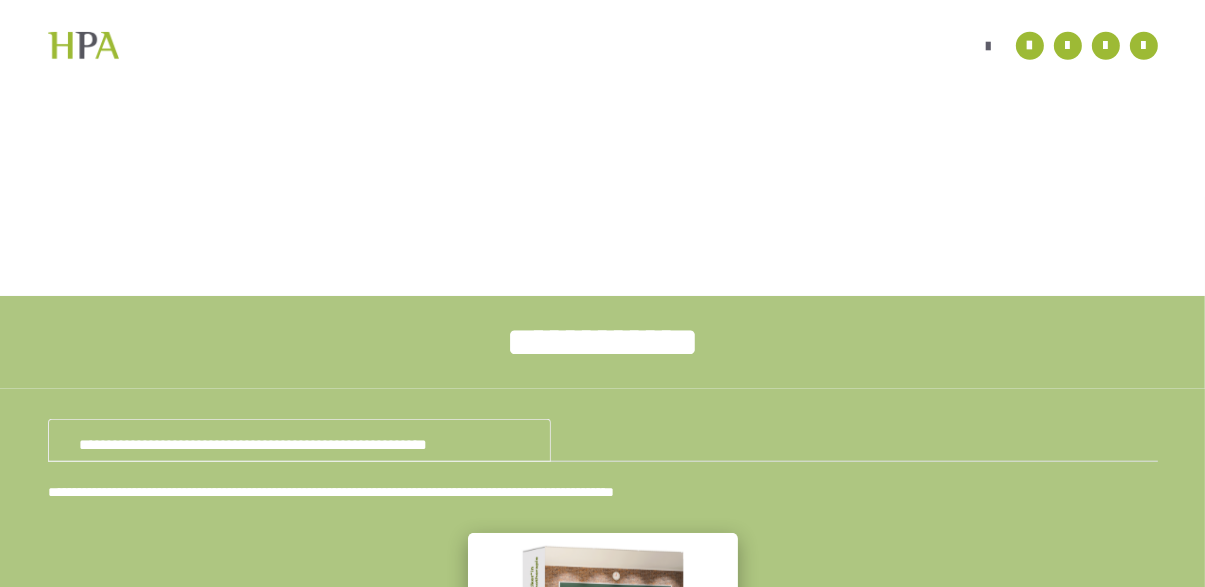 click at bounding box center (603, 668) 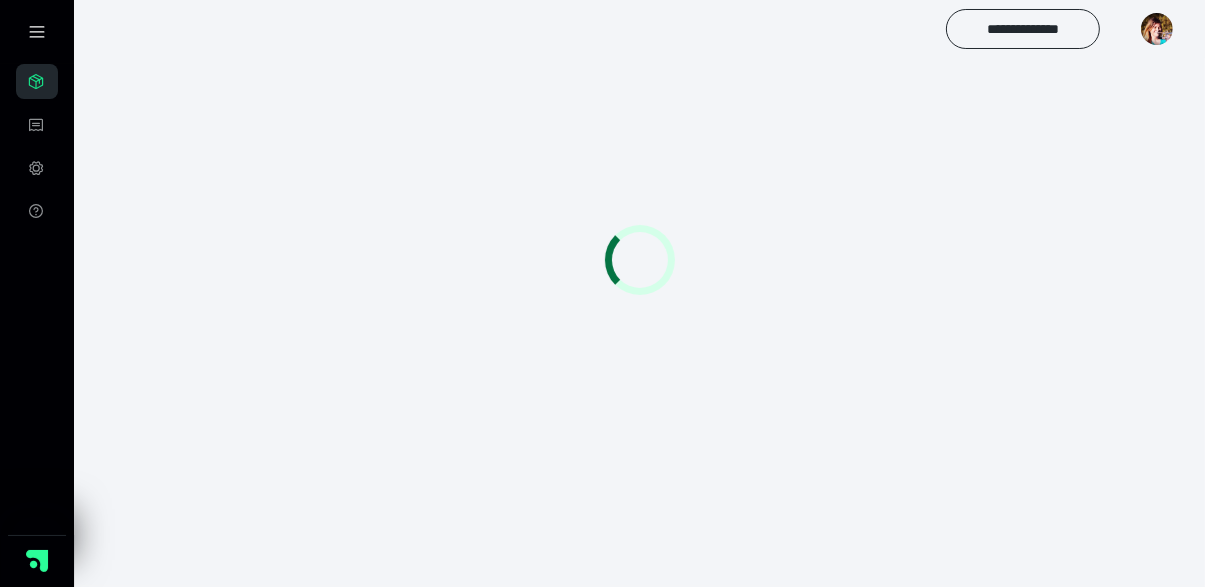 scroll, scrollTop: 56, scrollLeft: 0, axis: vertical 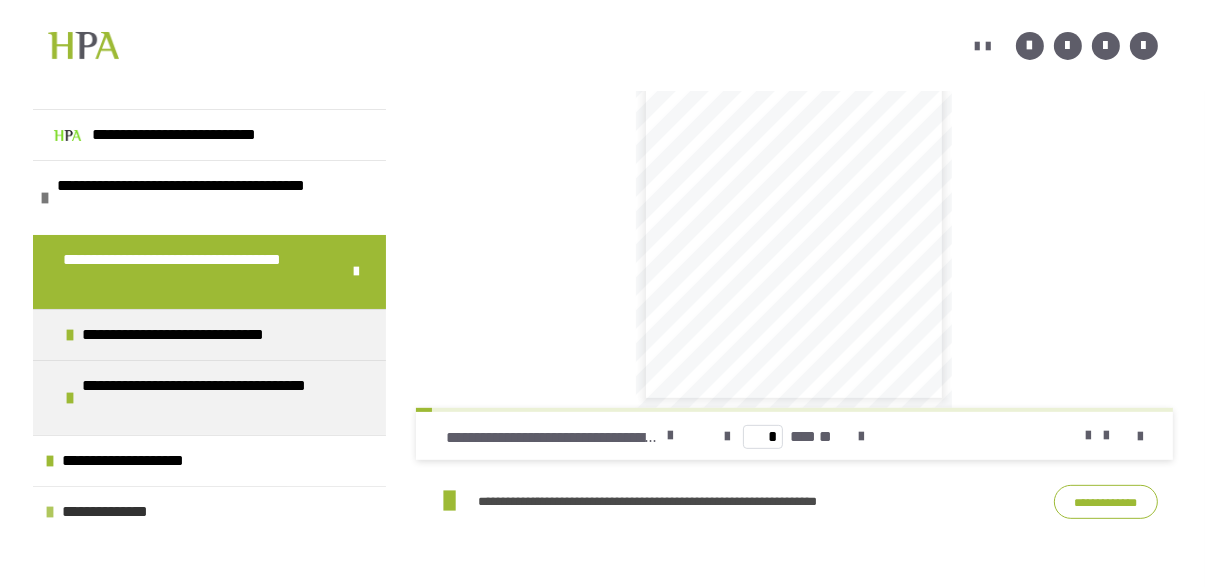 click on "**********" at bounding box center [209, 511] 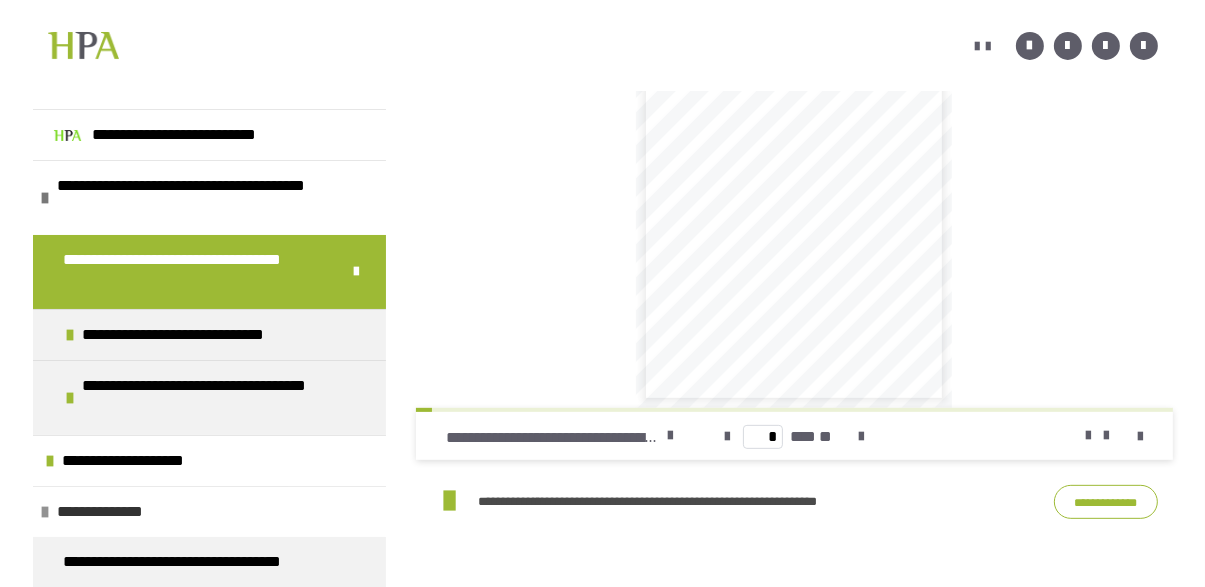 click on "**********" at bounding box center (209, 511) 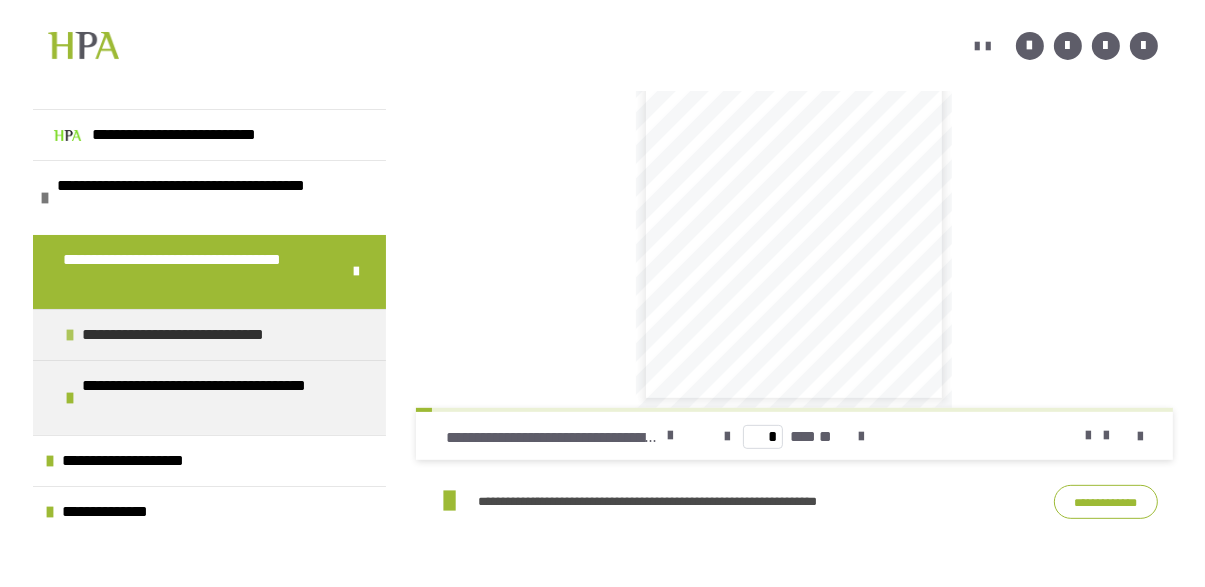 click on "**********" at bounding box center (209, 334) 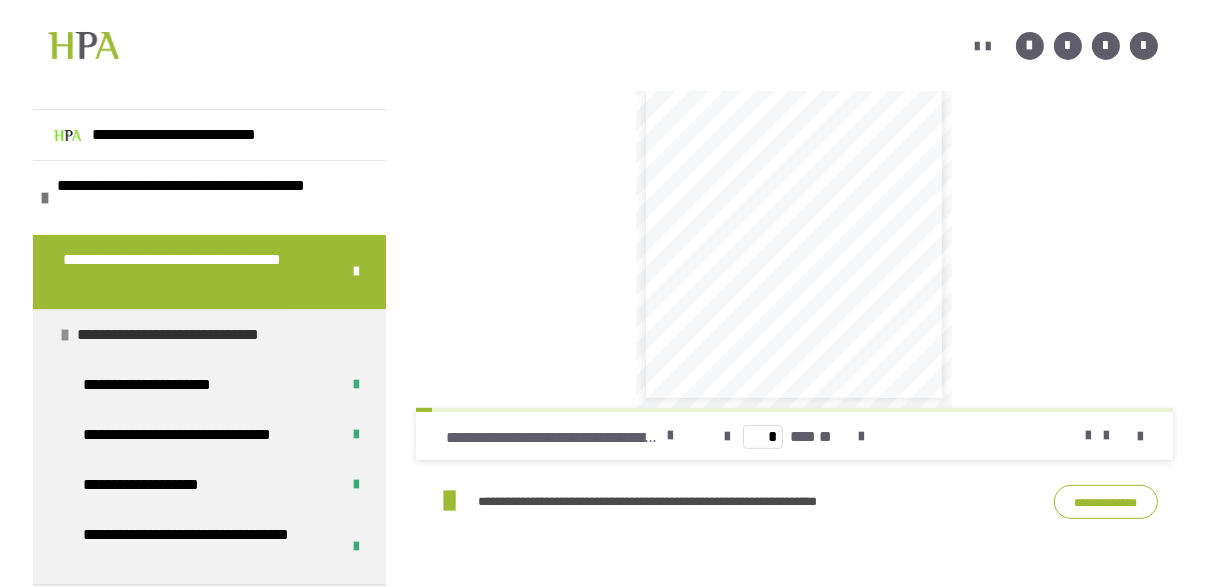 click at bounding box center [65, 335] 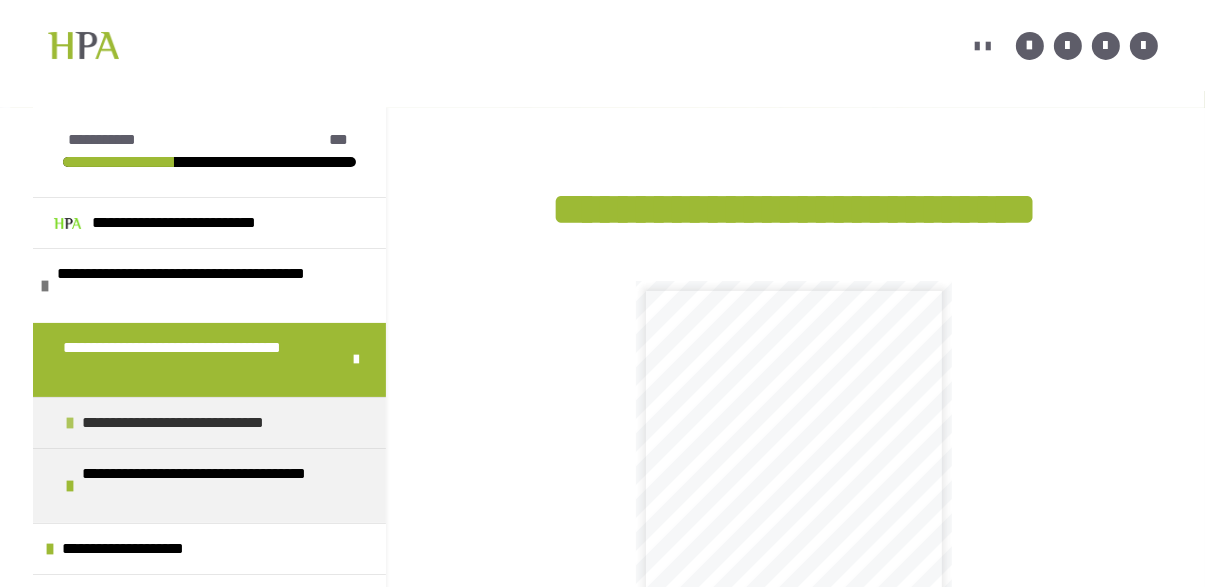 scroll, scrollTop: 262, scrollLeft: 0, axis: vertical 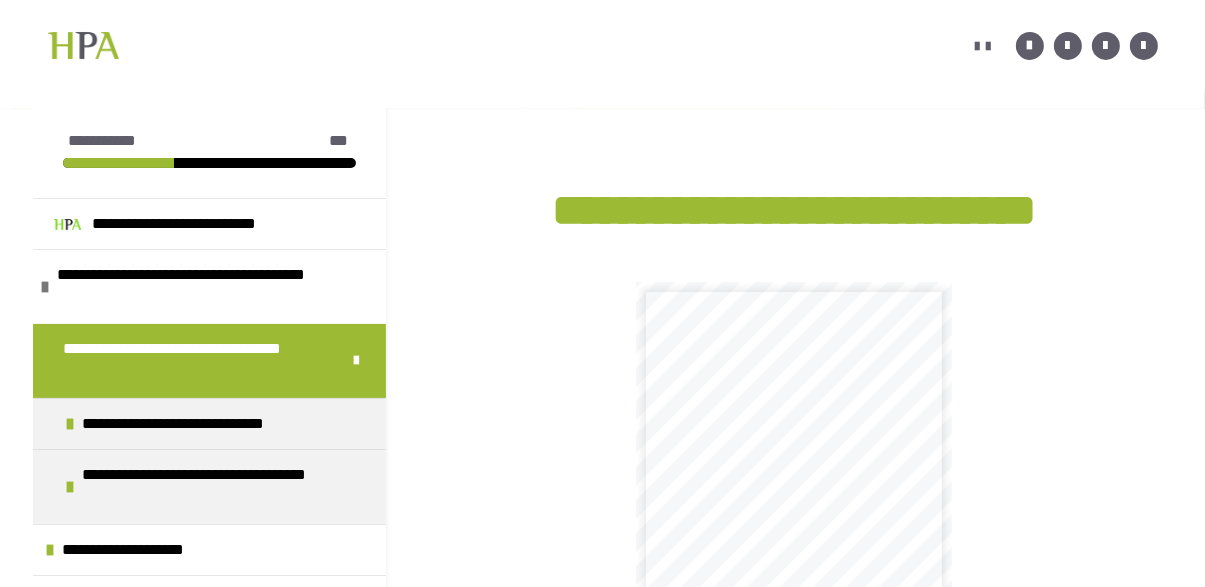 click on "**********" at bounding box center [102, 141] 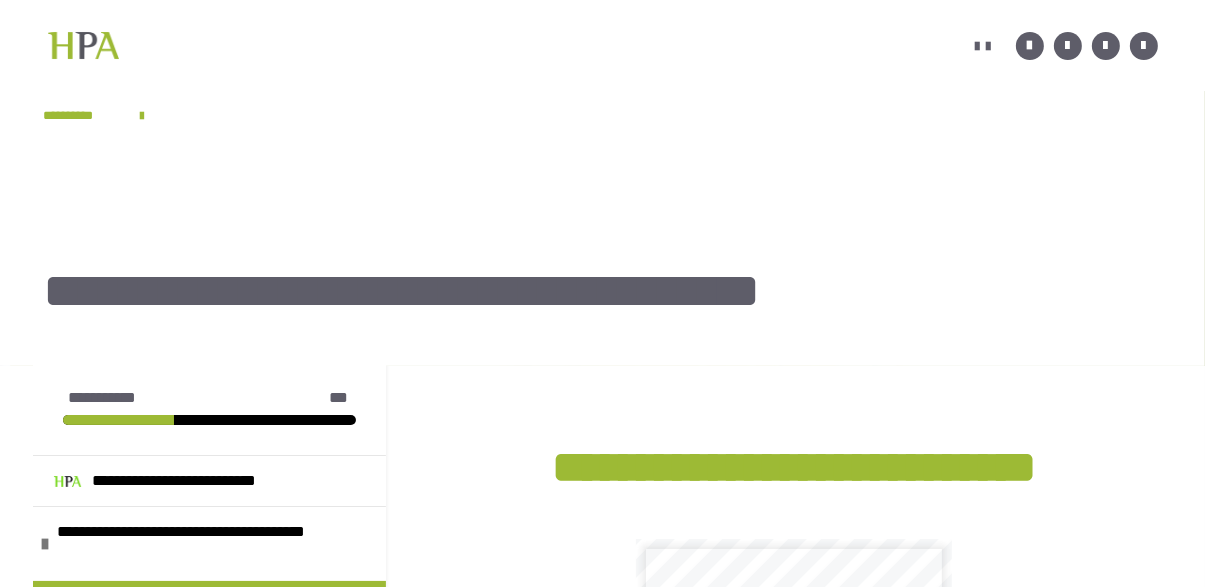 scroll, scrollTop: 0, scrollLeft: 0, axis: both 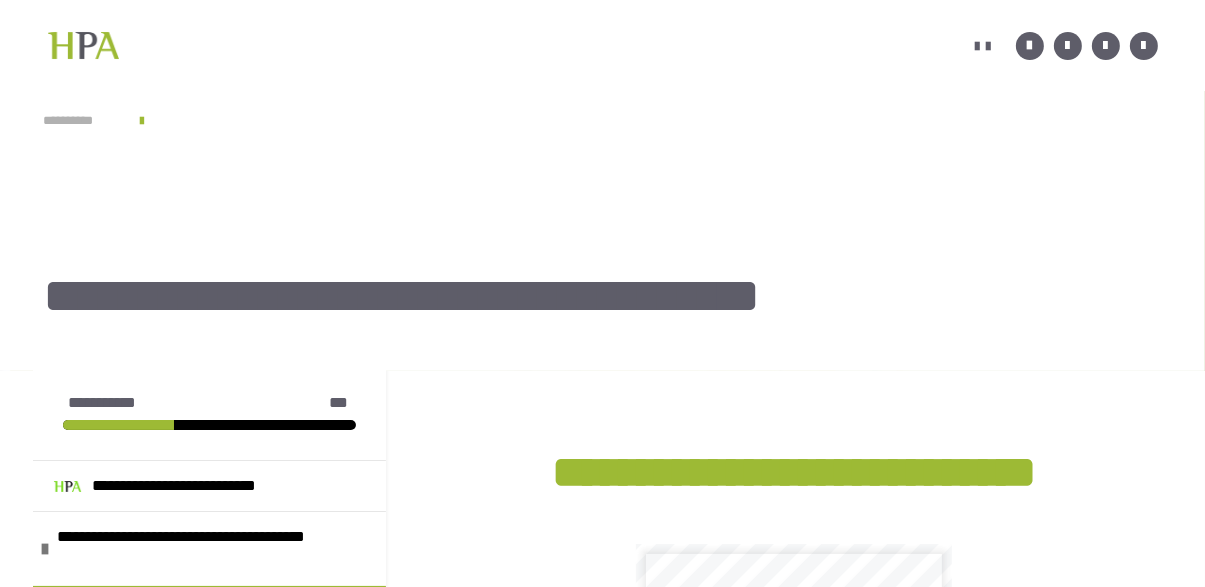 click on "**********" at bounding box center [81, 121] 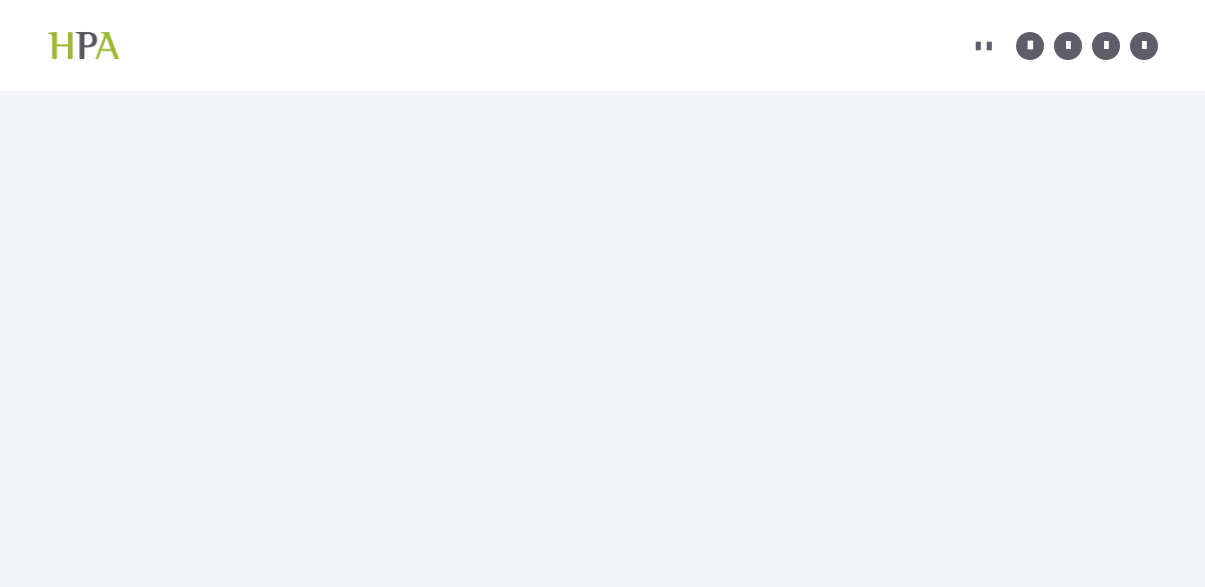 scroll, scrollTop: 0, scrollLeft: 0, axis: both 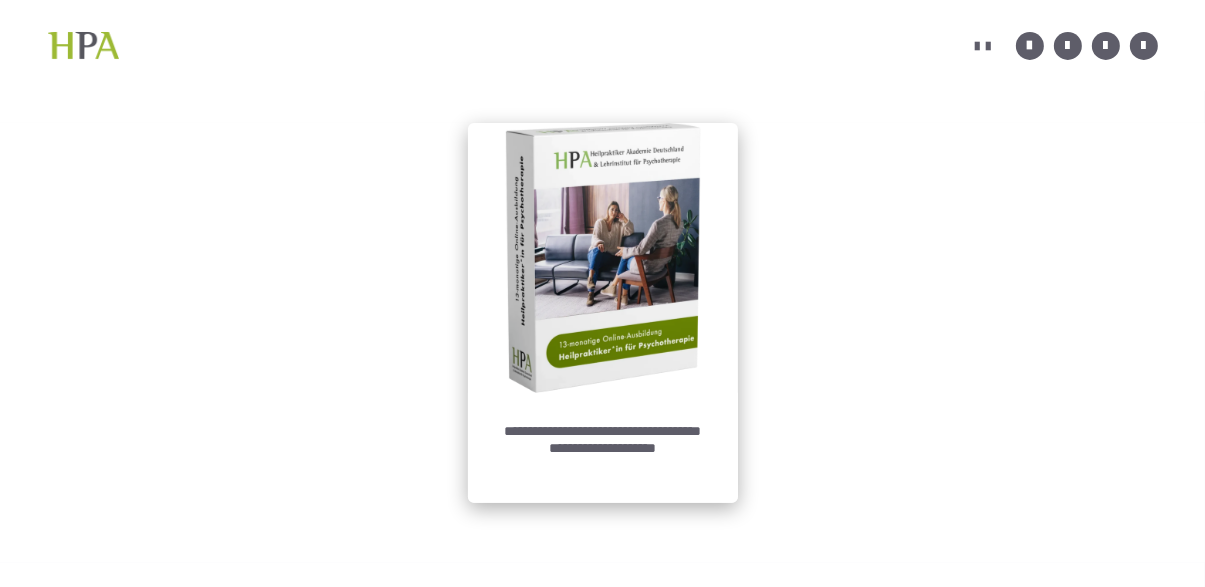 click at bounding box center [603, 258] 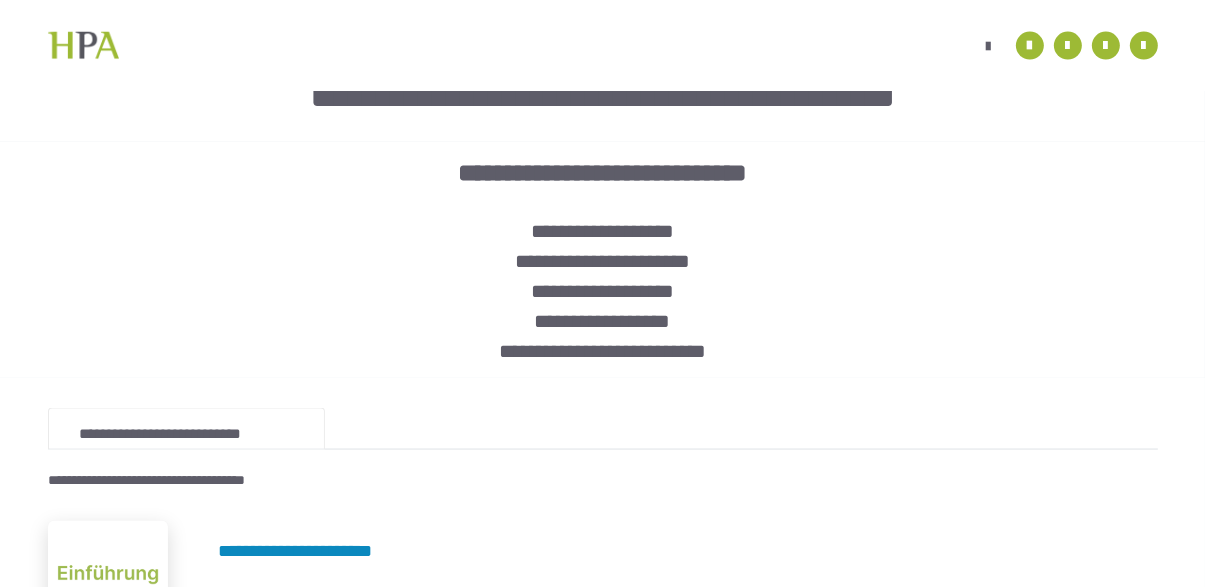 scroll, scrollTop: 2664, scrollLeft: 0, axis: vertical 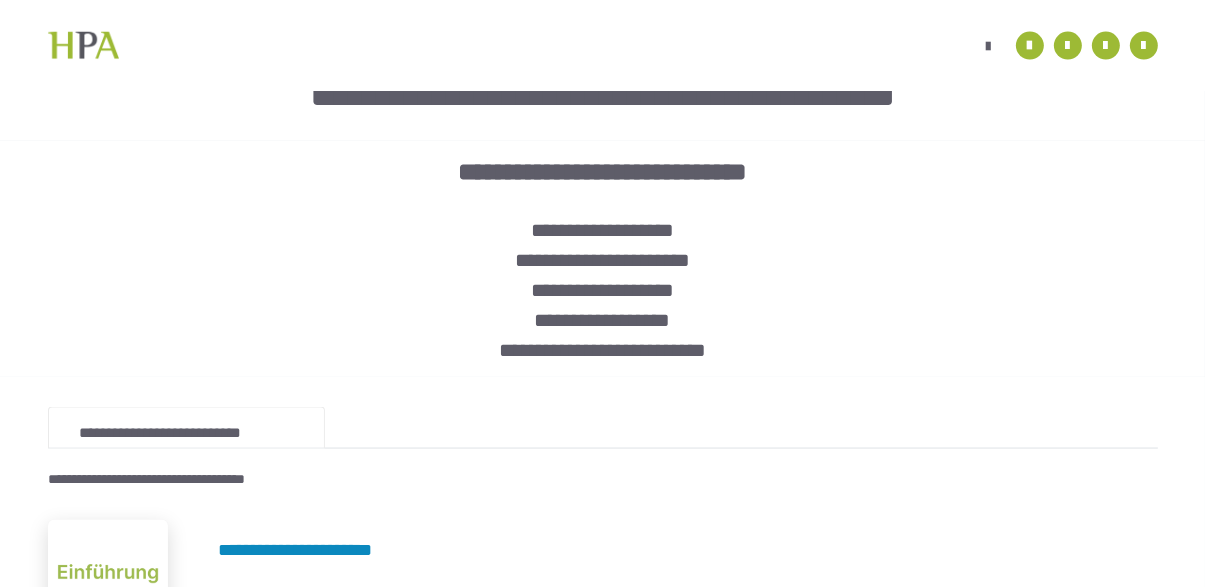 click on "**********" at bounding box center [603, 320] 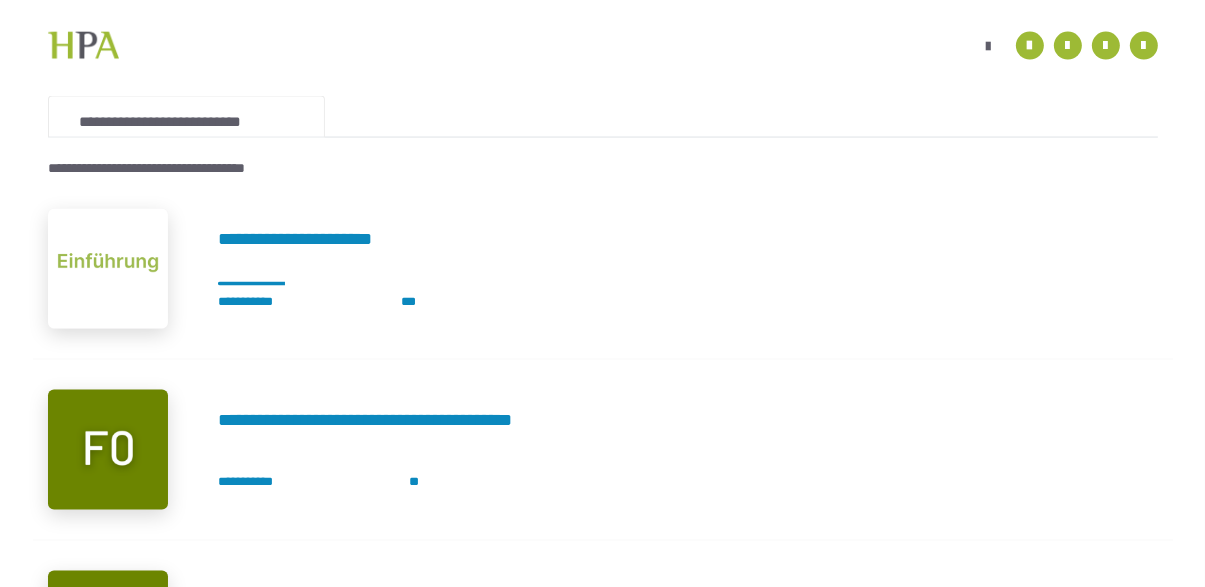 scroll, scrollTop: 2955, scrollLeft: 0, axis: vertical 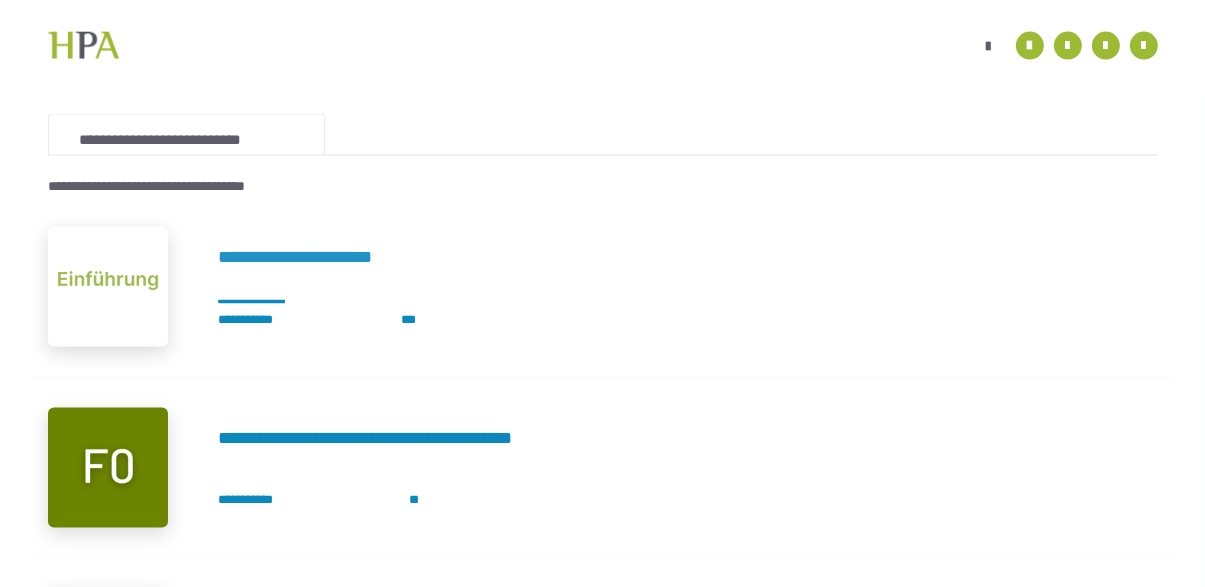 click on "**********" at bounding box center [323, 262] 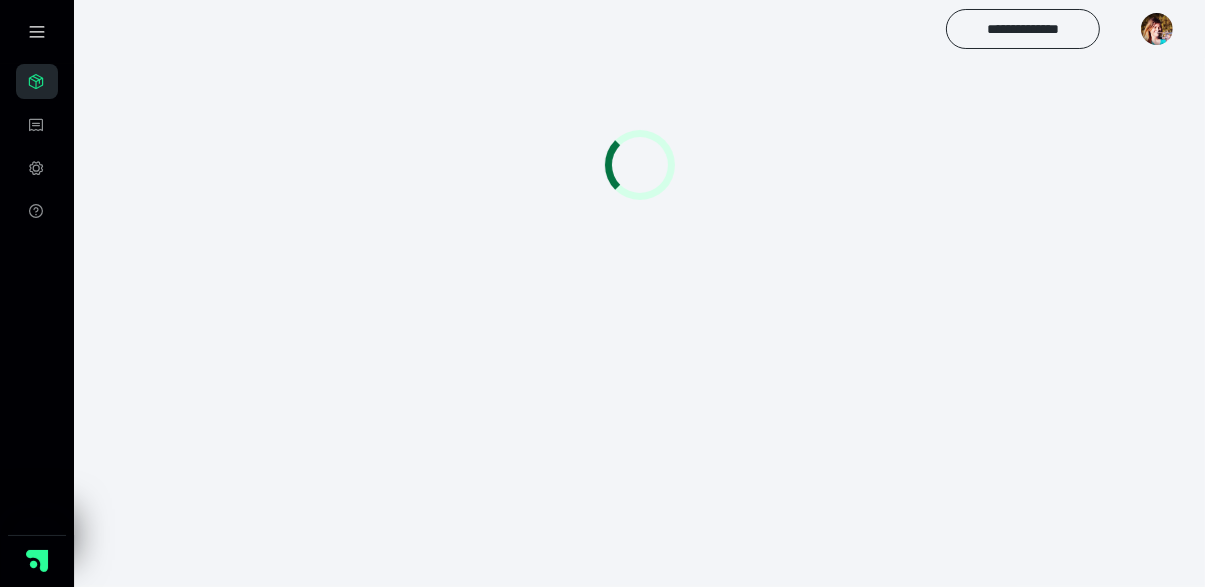 scroll, scrollTop: 150, scrollLeft: 0, axis: vertical 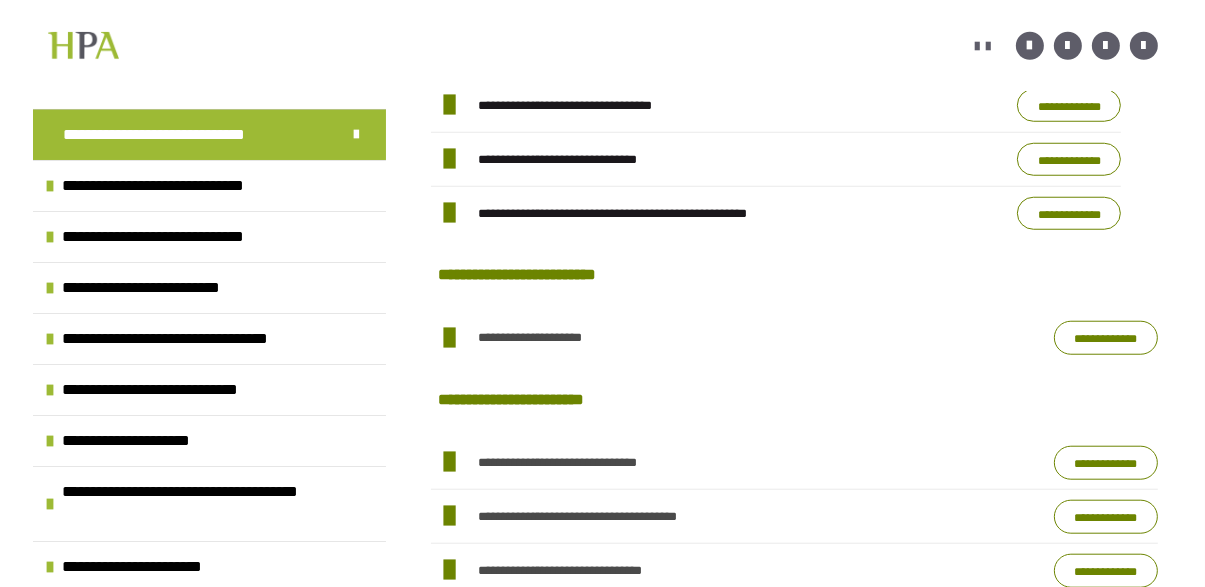 click on "**********" at bounding box center [776, 213] 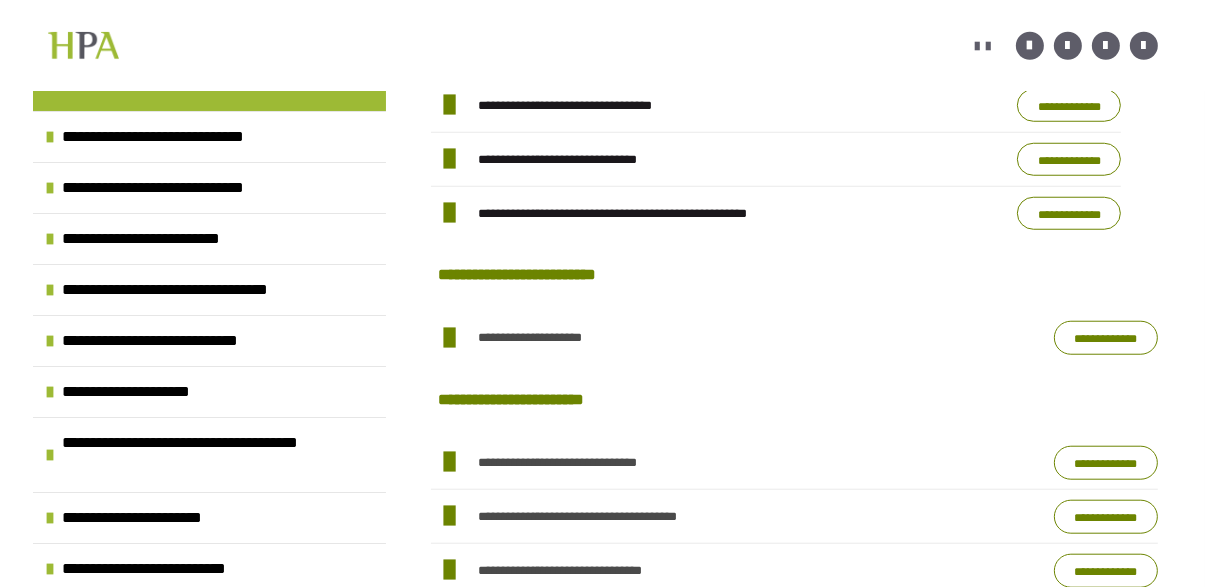scroll, scrollTop: 124, scrollLeft: 0, axis: vertical 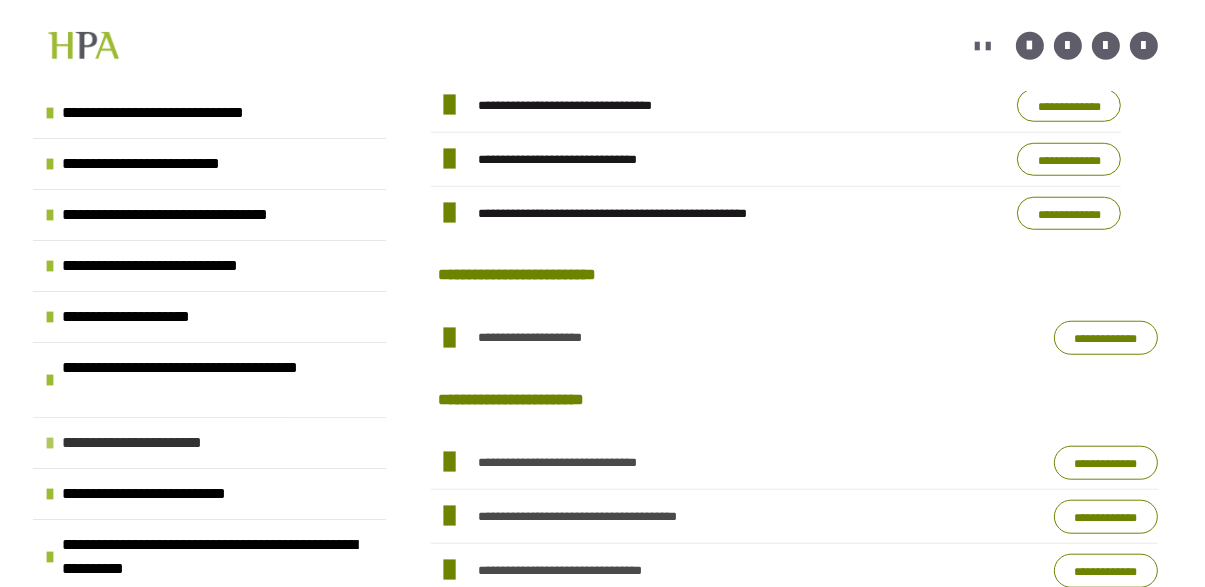 click on "**********" at bounding box center (209, 442) 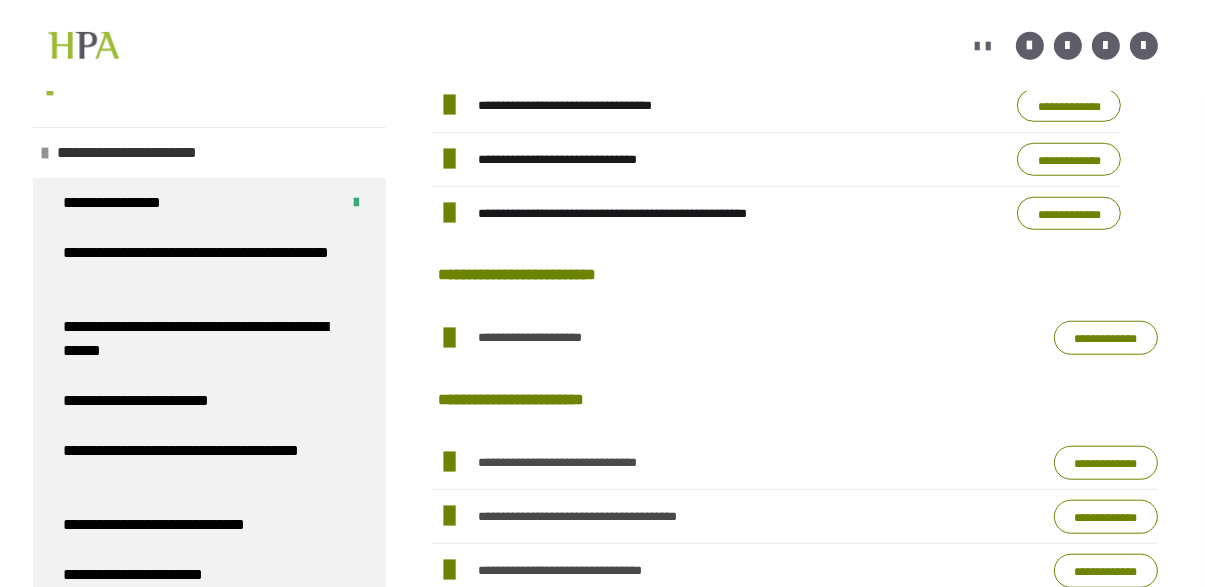scroll, scrollTop: 418, scrollLeft: 0, axis: vertical 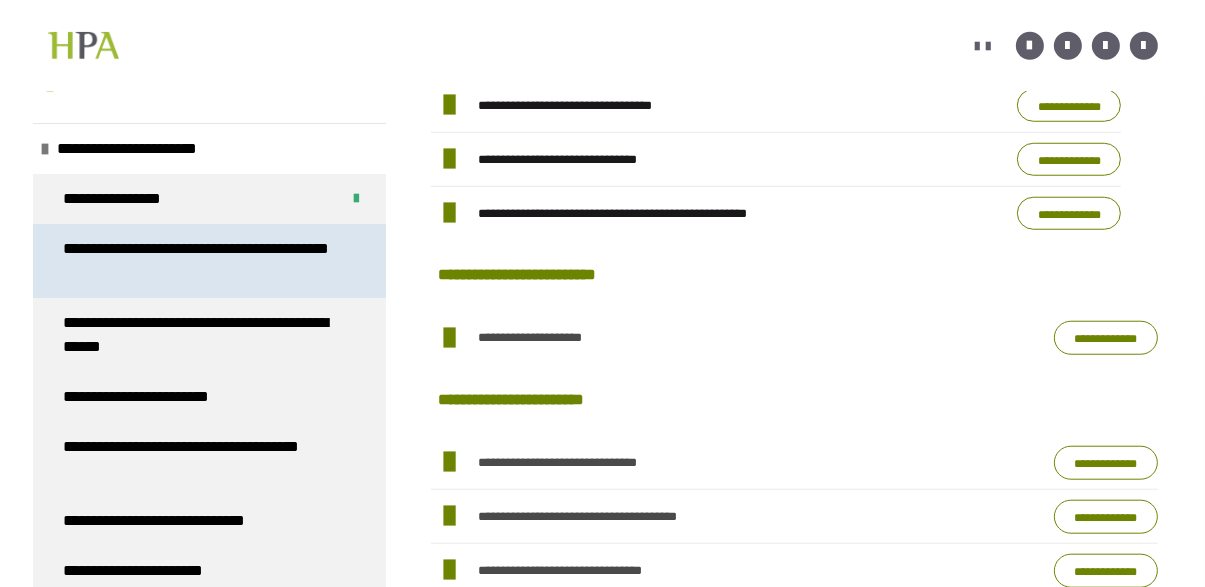 click on "**********" at bounding box center (201, 261) 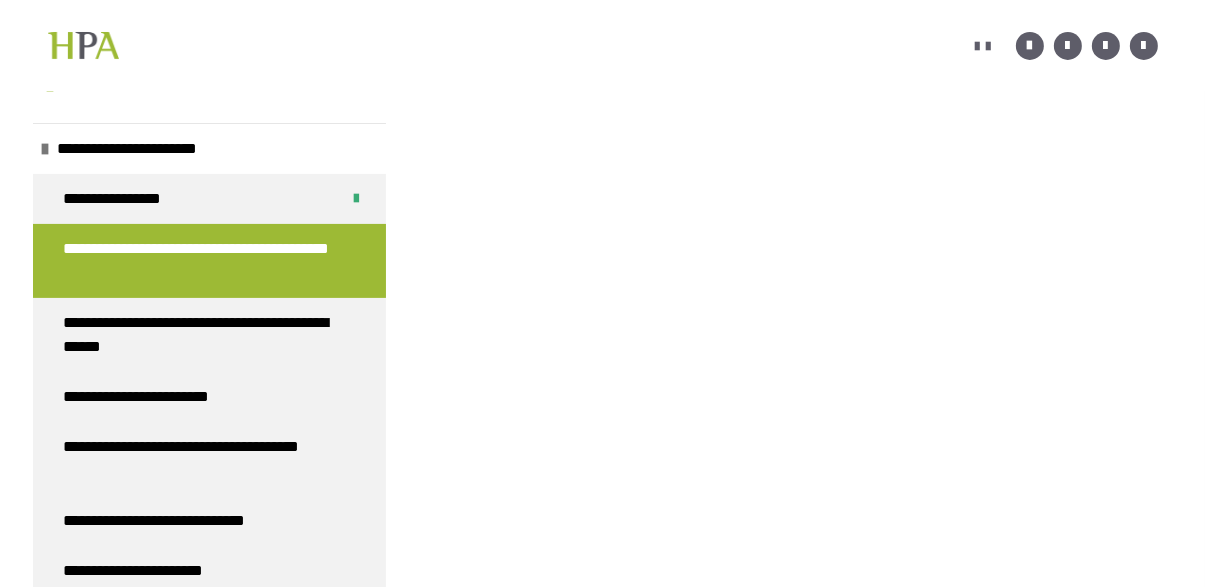 scroll, scrollTop: 549, scrollLeft: 0, axis: vertical 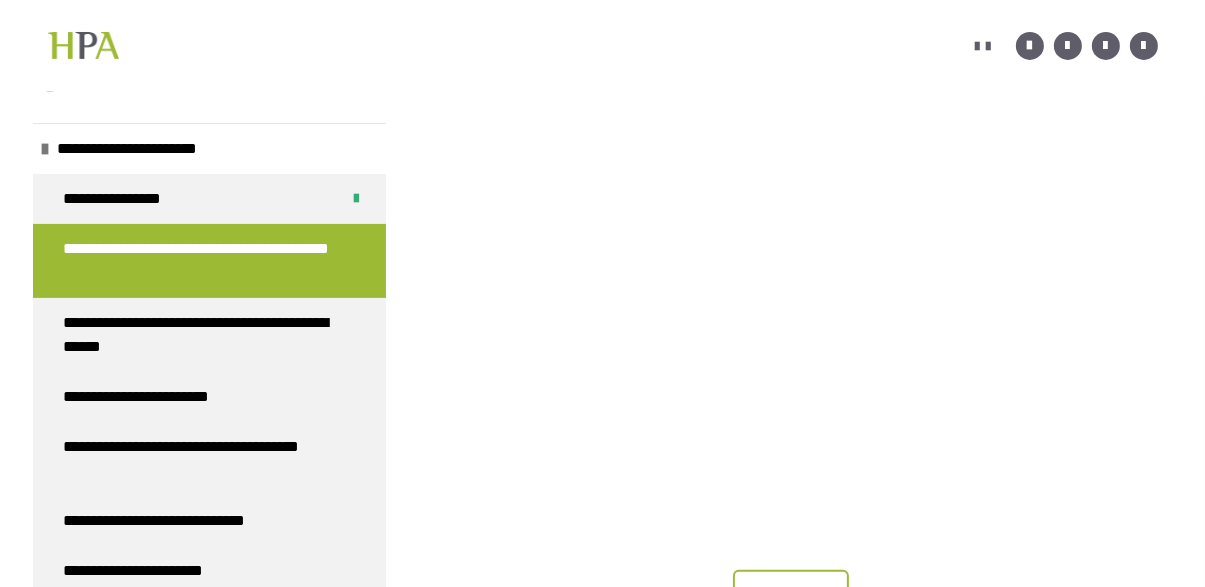 click on "********" at bounding box center [791, 594] 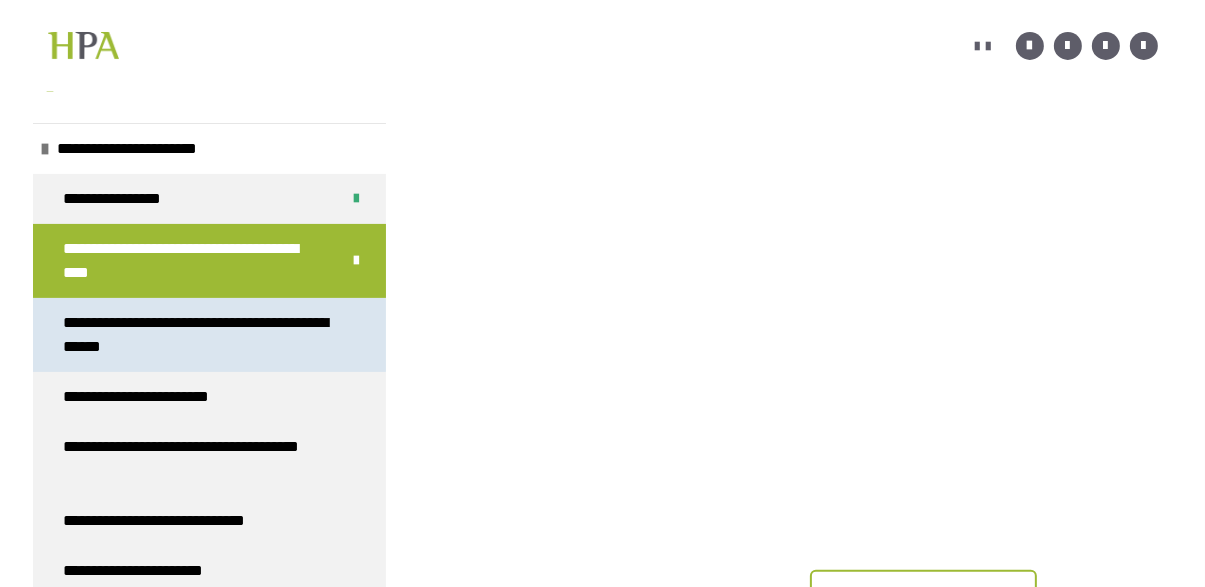 click on "**********" at bounding box center [201, 335] 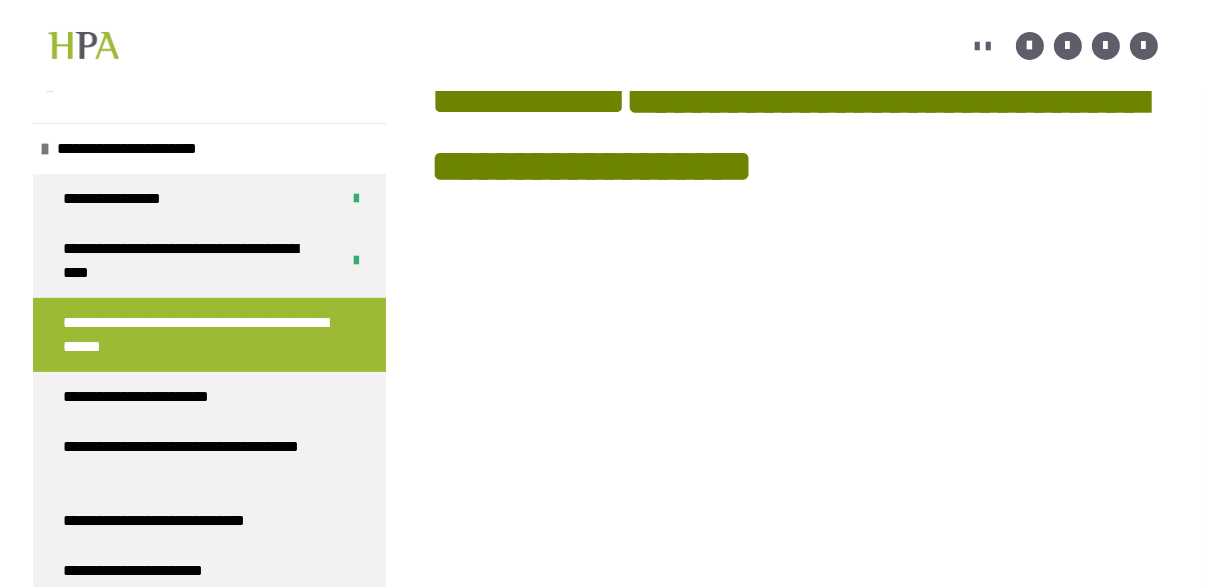 scroll, scrollTop: 549, scrollLeft: 0, axis: vertical 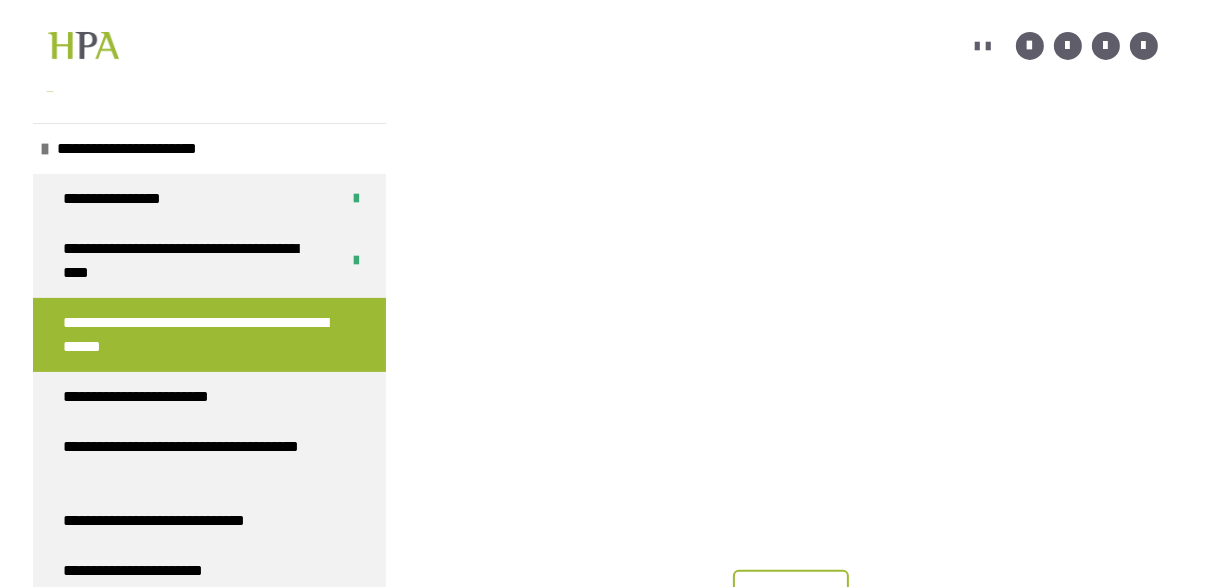 click on "********" at bounding box center (791, 594) 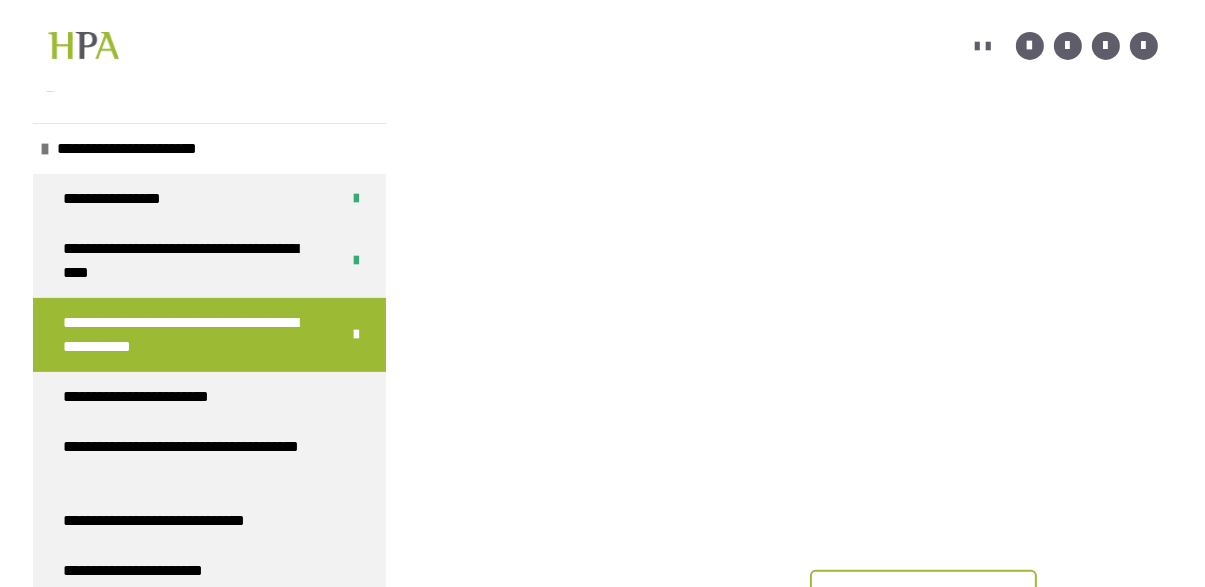 click on "**********" at bounding box center (794, 594) 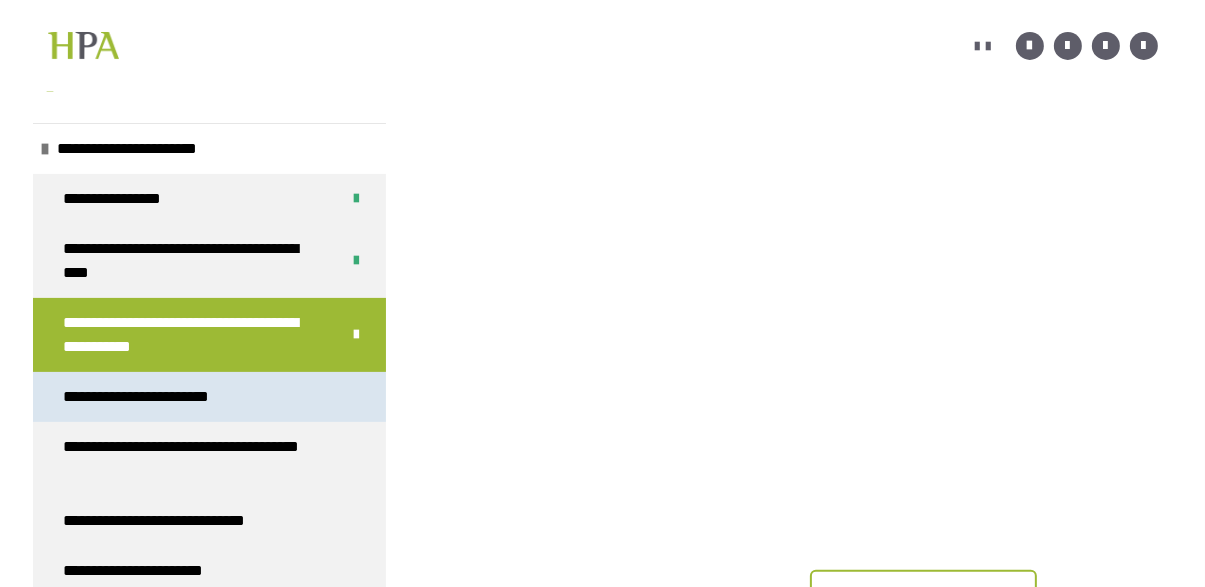 click on "**********" at bounding box center (148, 397) 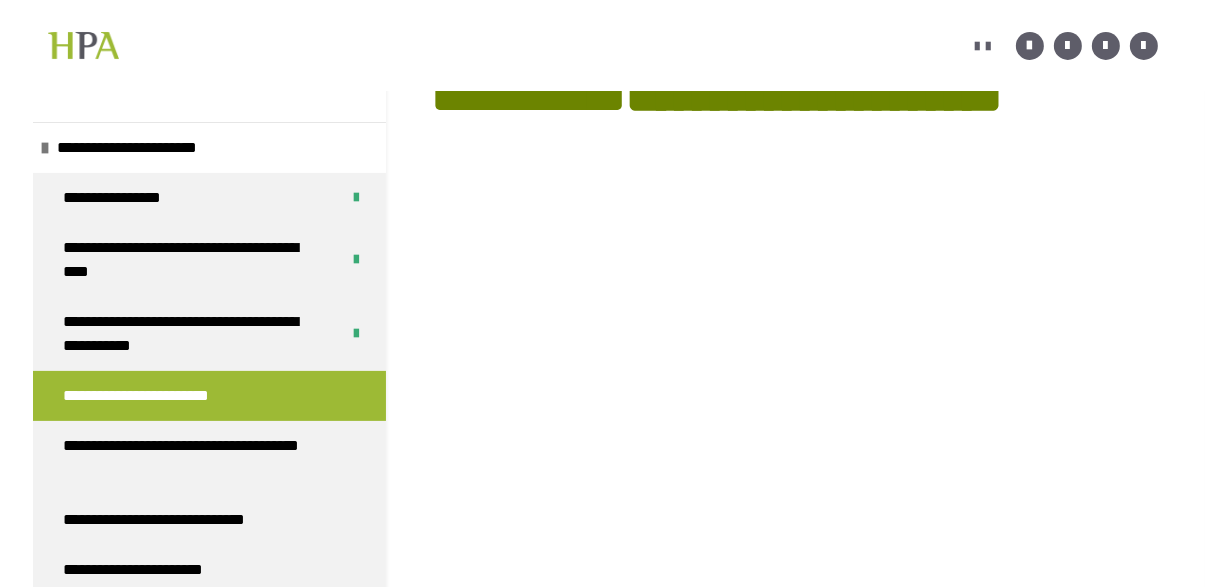 scroll, scrollTop: 344, scrollLeft: 0, axis: vertical 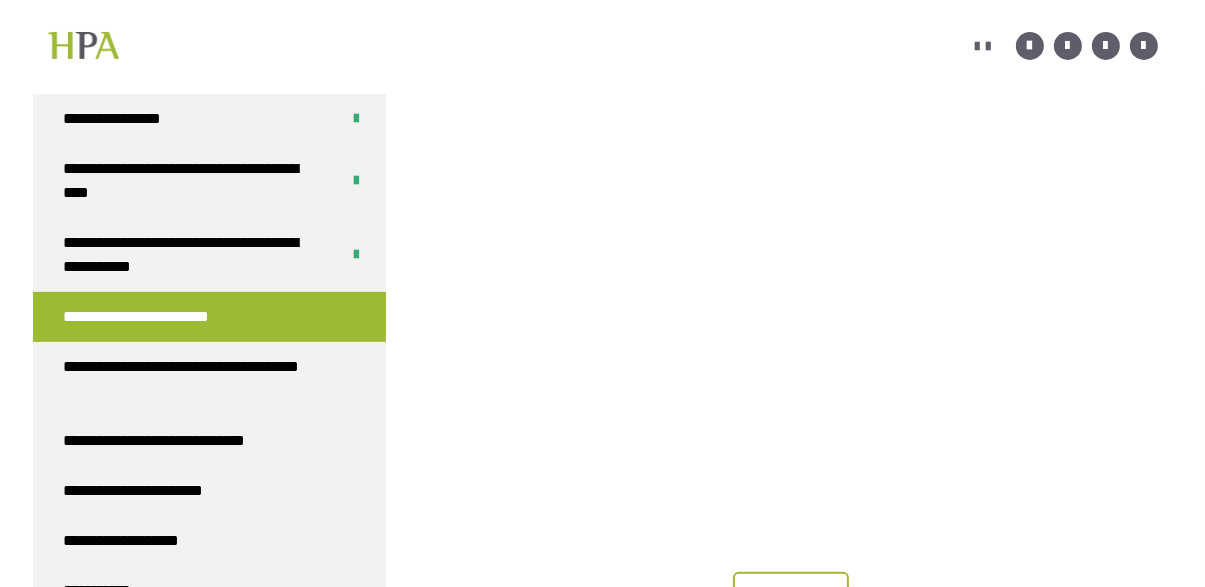 click on "********" at bounding box center [791, 596] 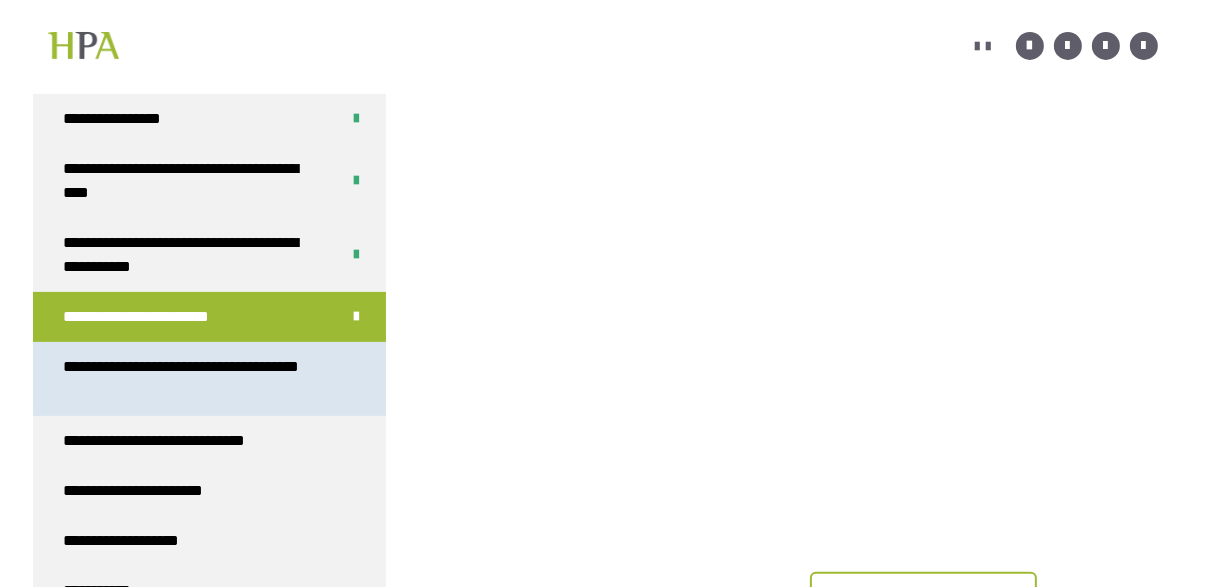click on "**********" at bounding box center (201, 379) 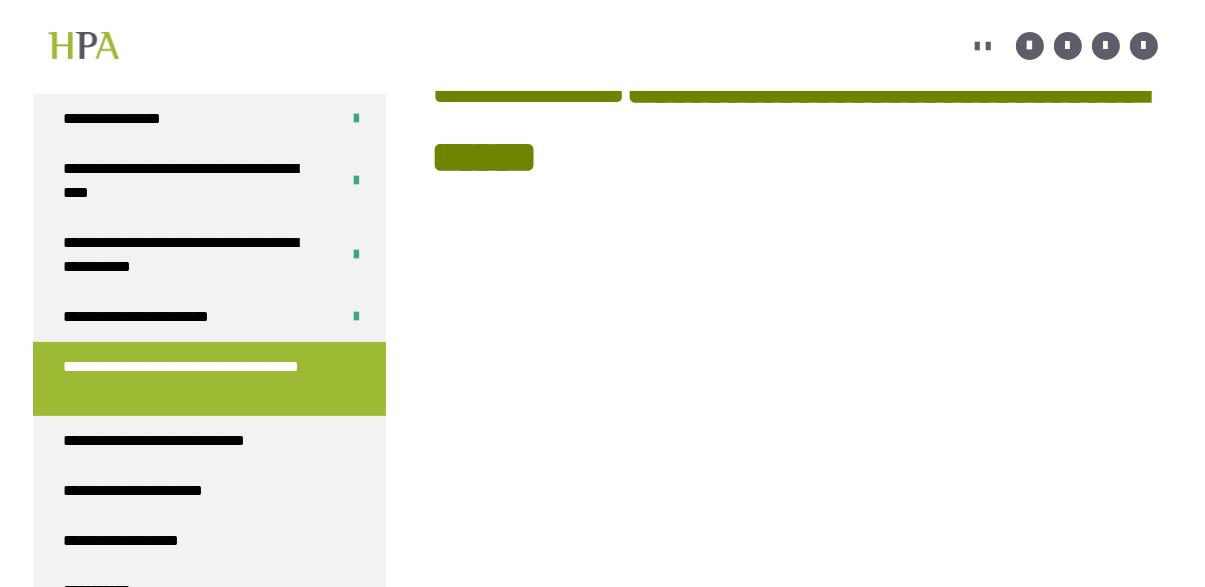 scroll, scrollTop: 352, scrollLeft: 0, axis: vertical 